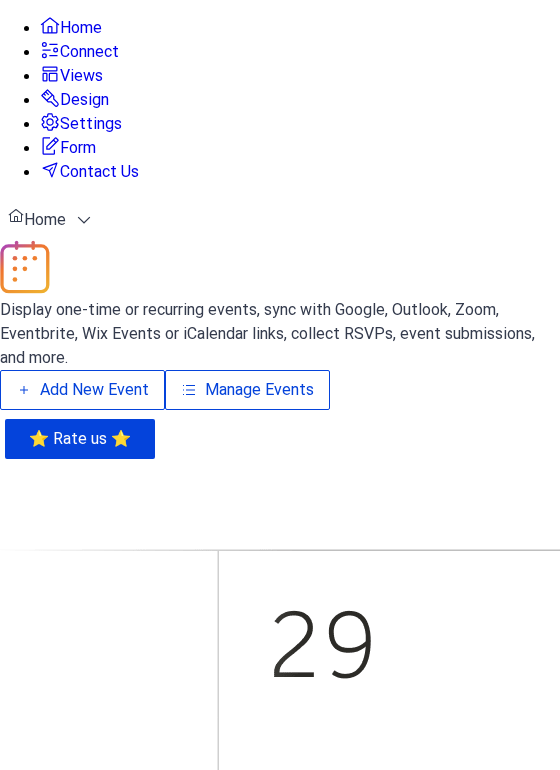 scroll, scrollTop: 0, scrollLeft: 0, axis: both 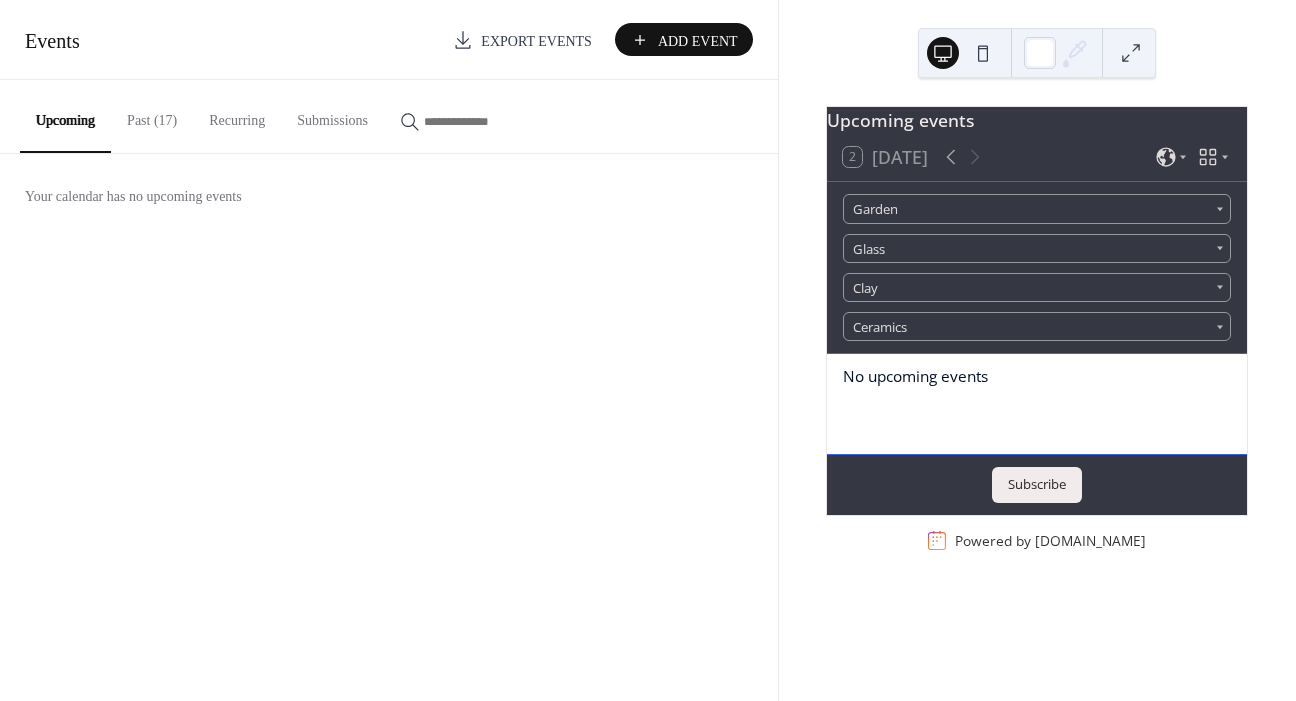 click on "Past  (17)" at bounding box center [152, 115] 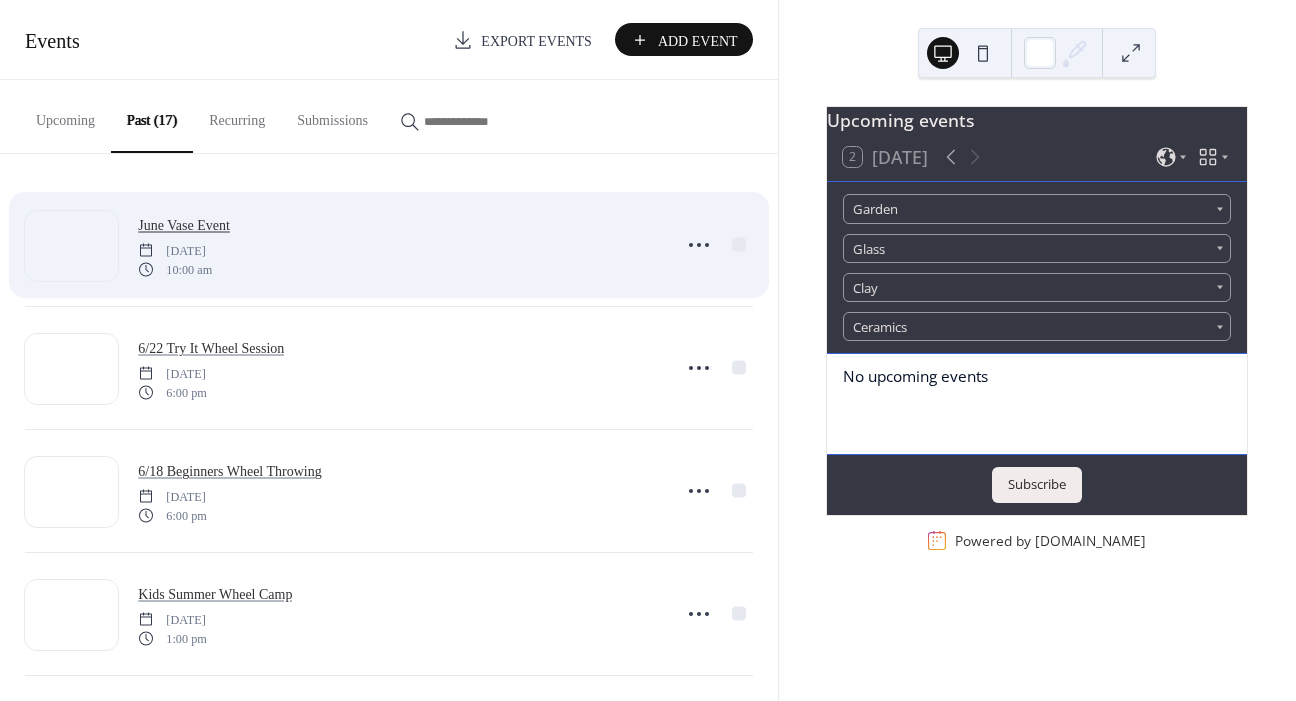 click on "June Vase Event" at bounding box center (184, 225) 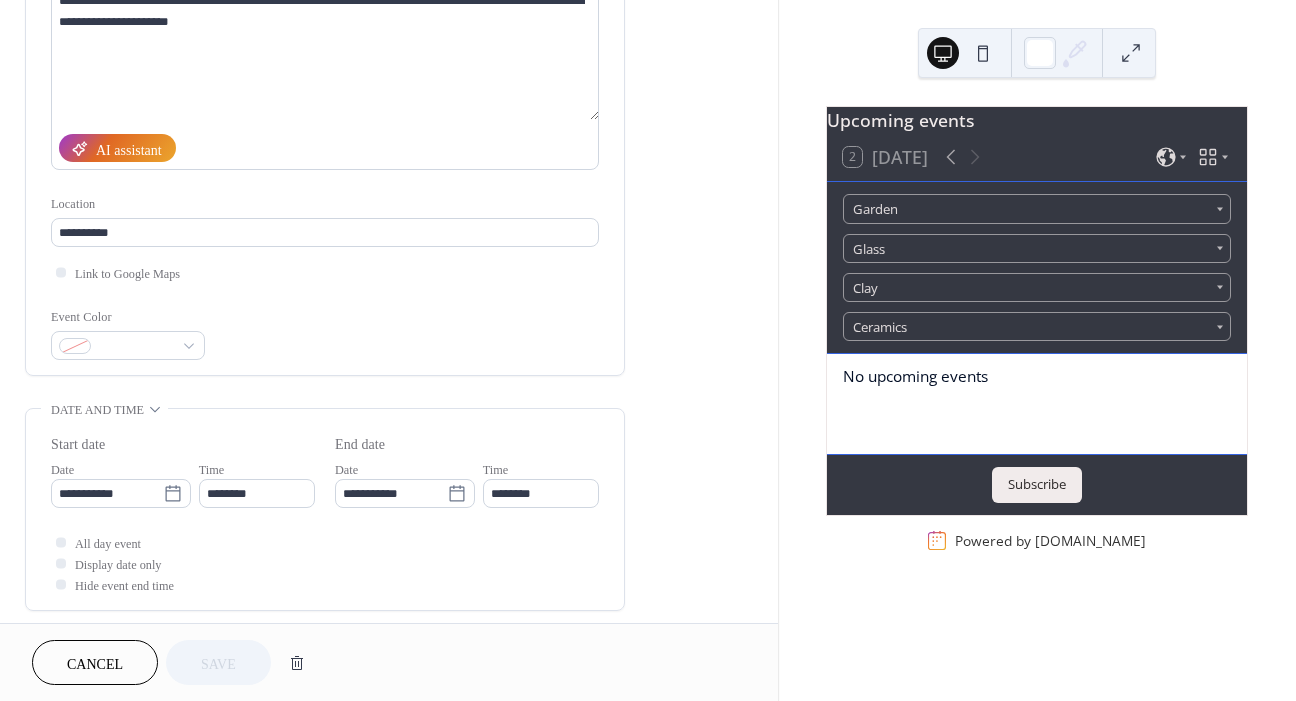 scroll, scrollTop: 0, scrollLeft: 0, axis: both 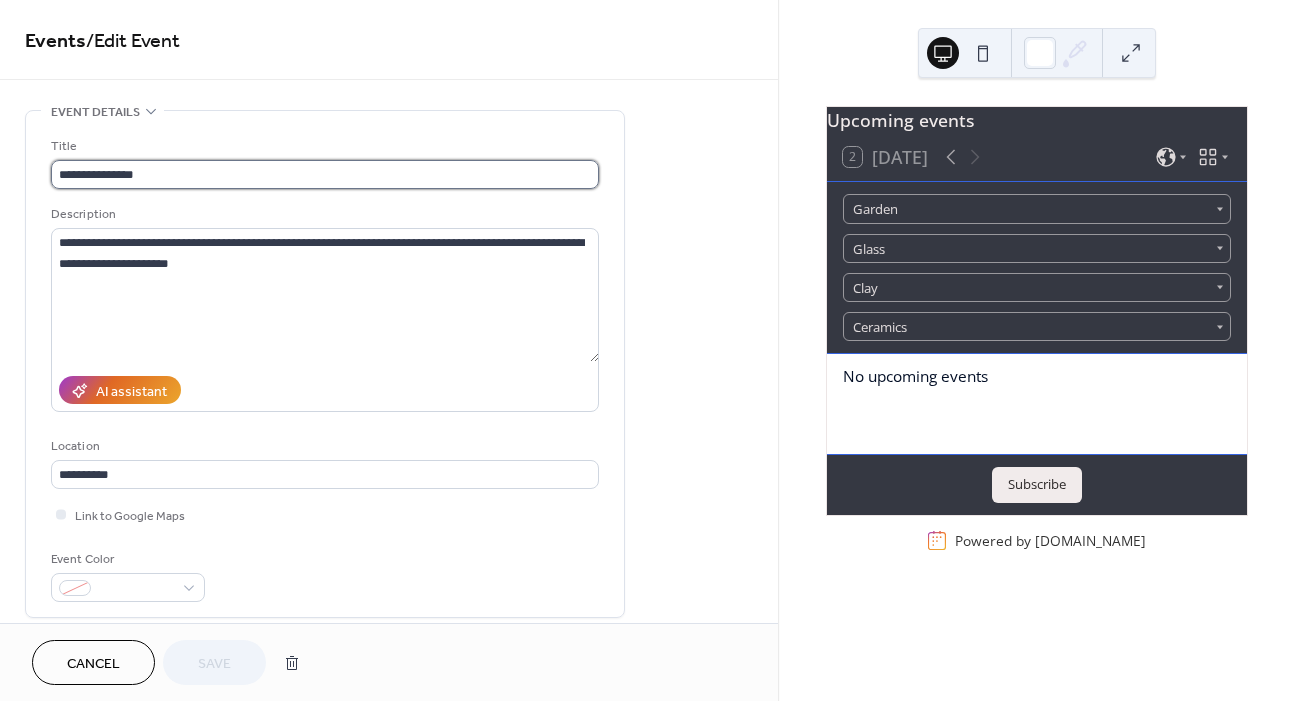 click on "**********" at bounding box center (325, 174) 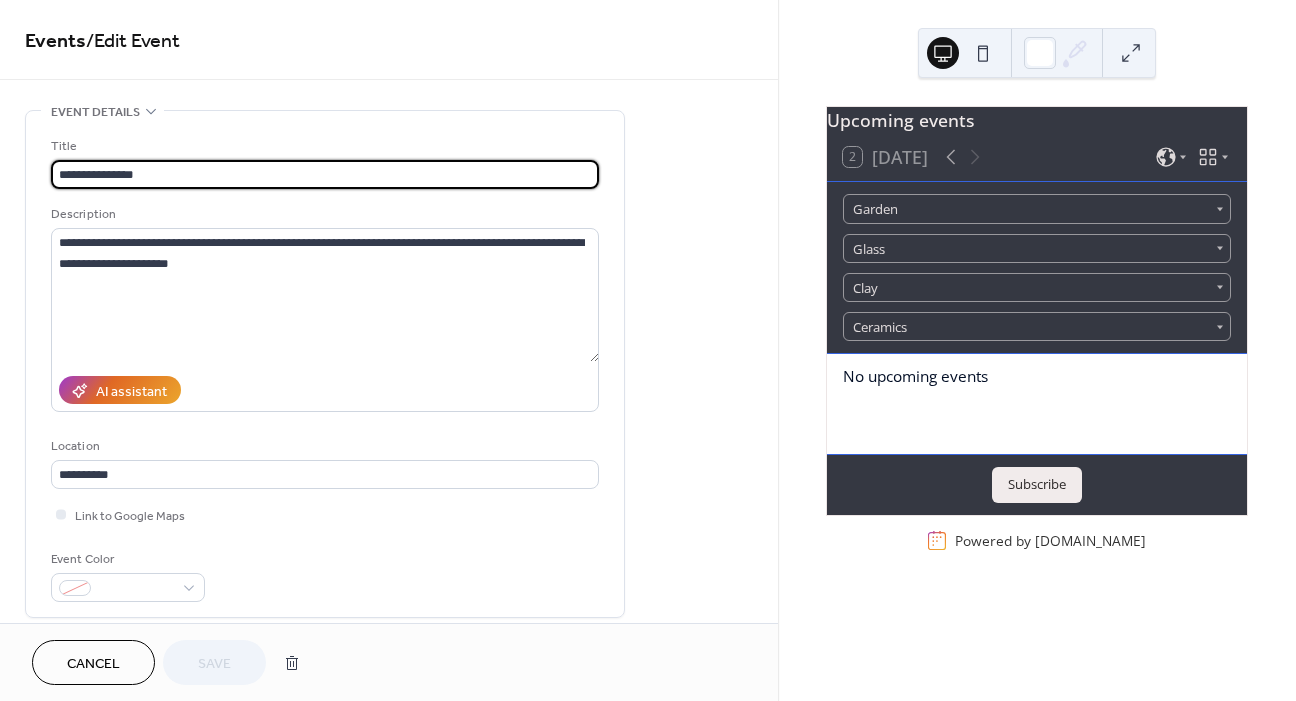 drag, startPoint x: 284, startPoint y: 168, endPoint x: 56, endPoint y: 169, distance: 228.0022 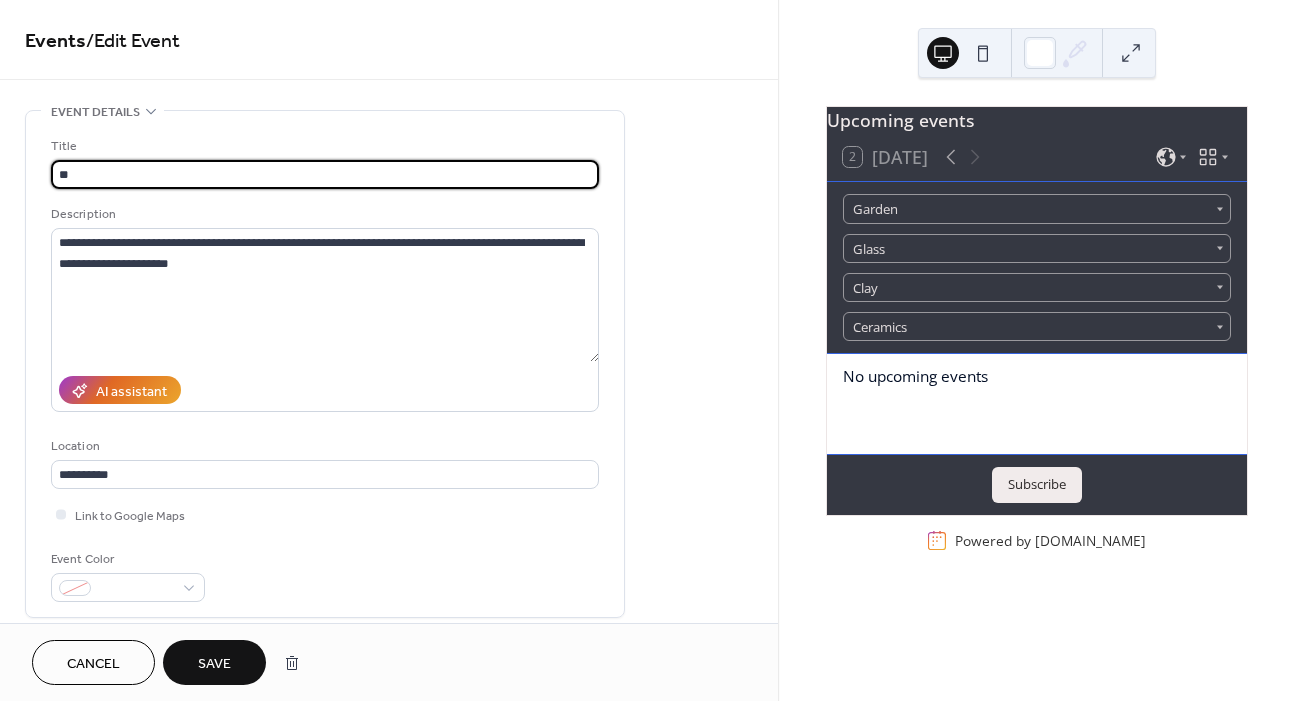 type on "*" 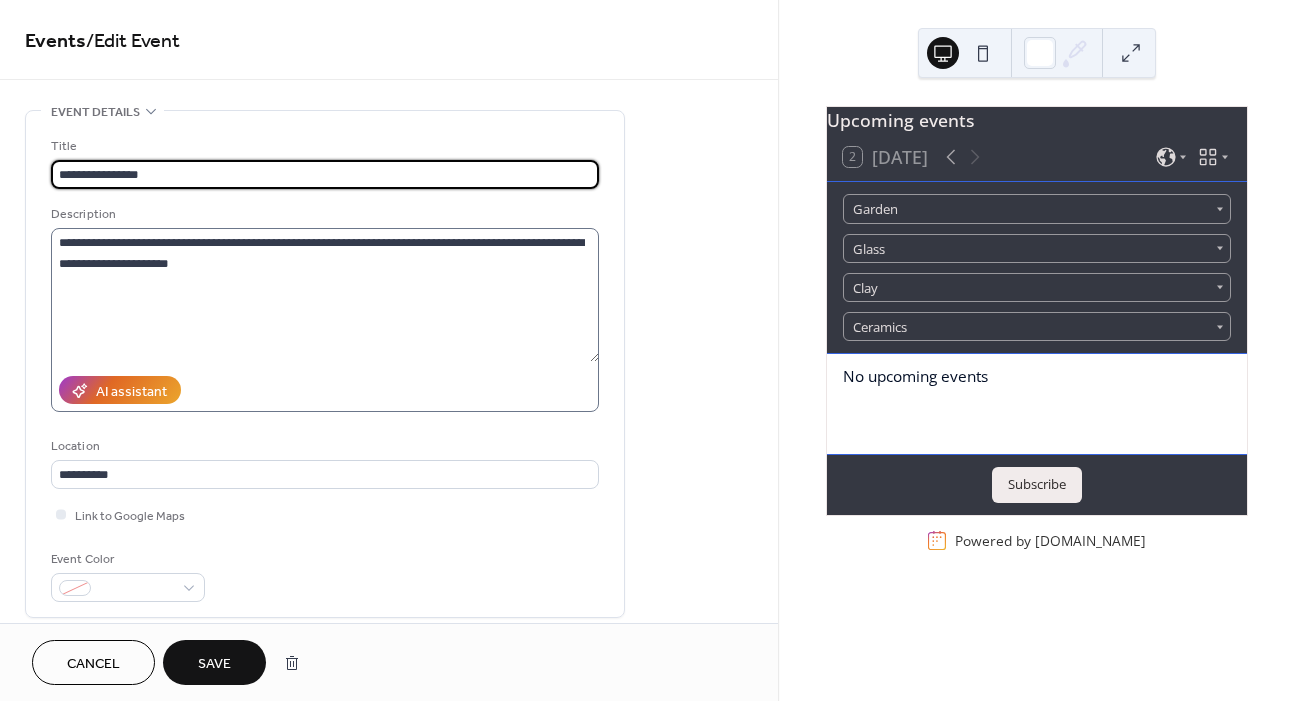 type on "**********" 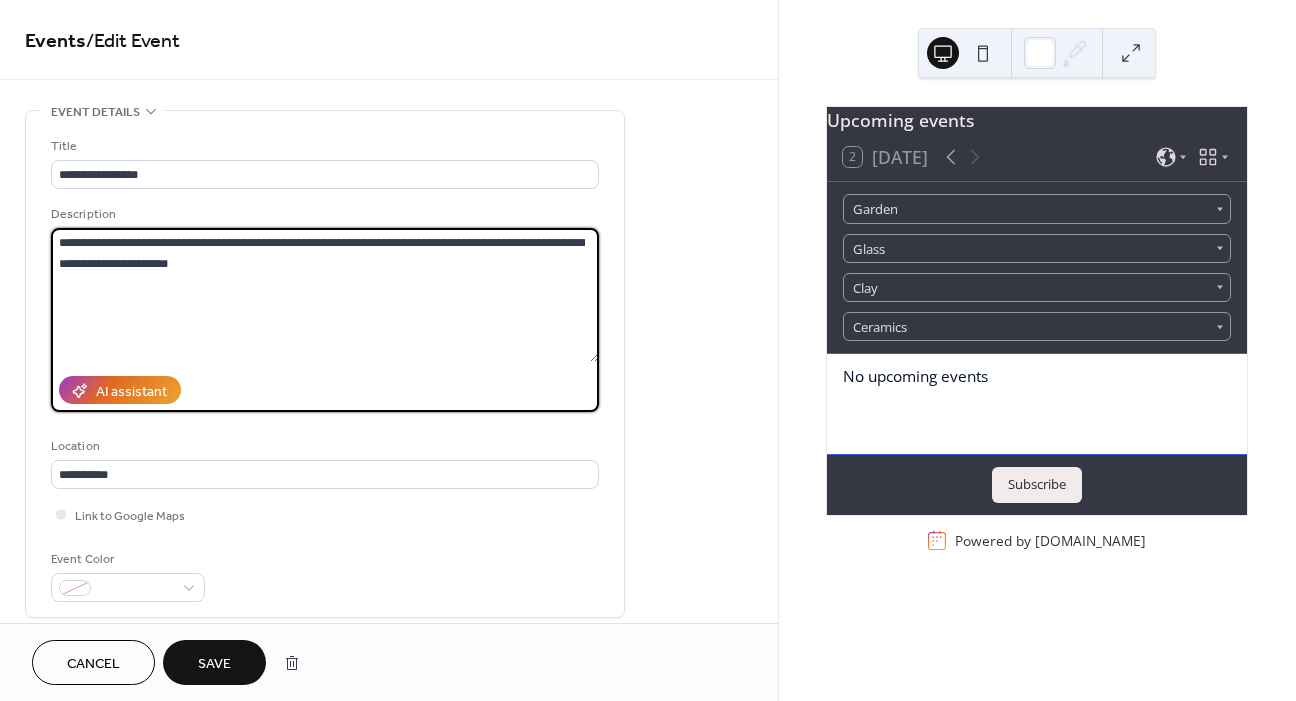 drag, startPoint x: 213, startPoint y: 273, endPoint x: 39, endPoint y: 217, distance: 182.78949 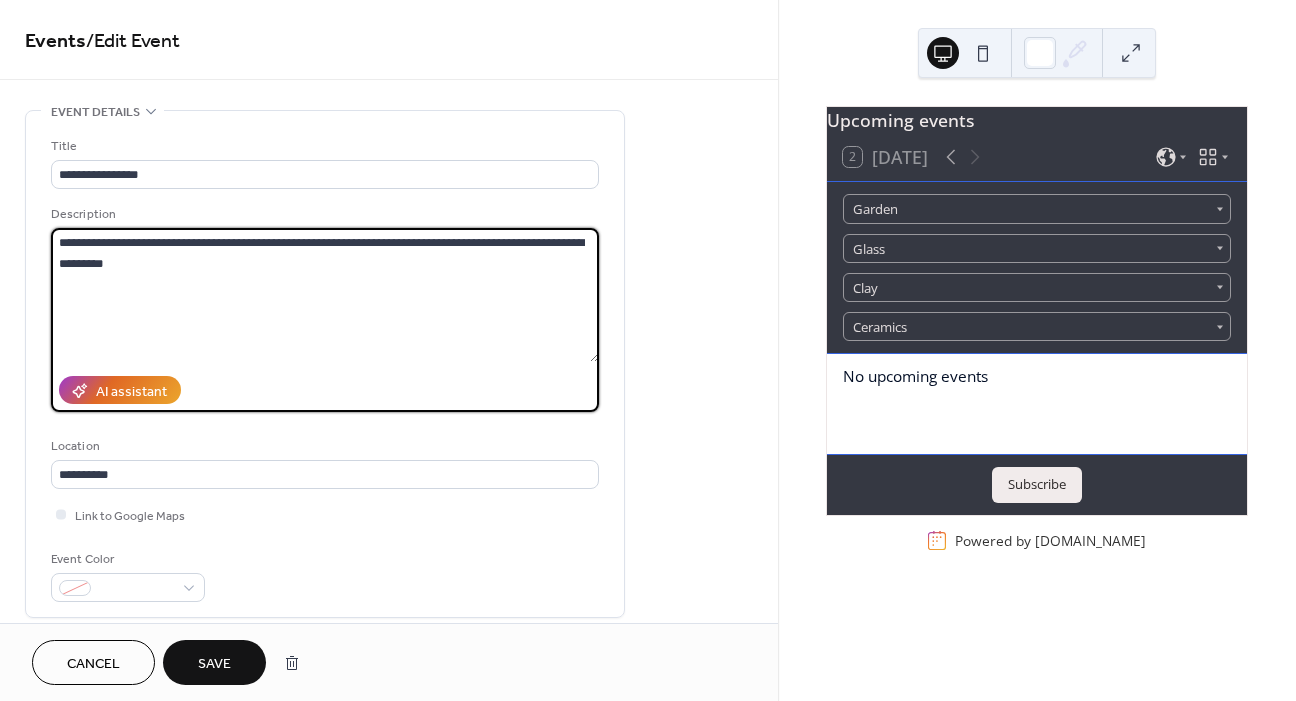 type on "**********" 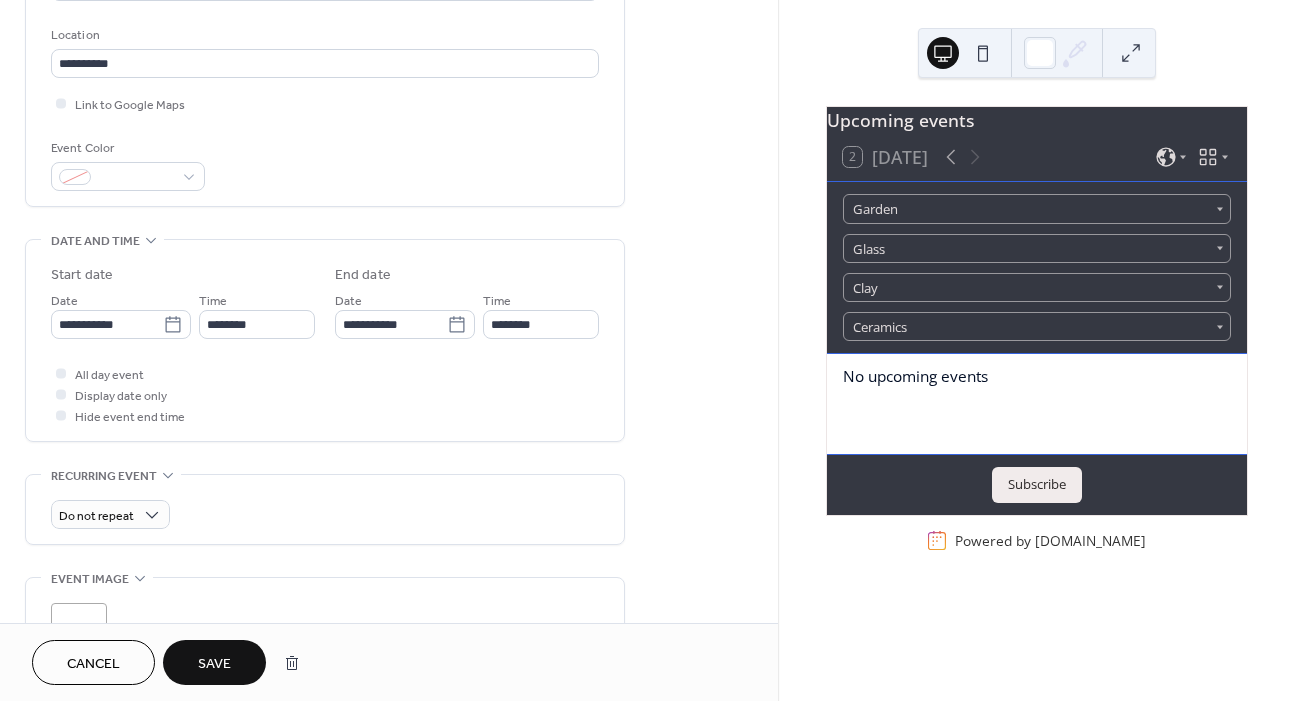scroll, scrollTop: 418, scrollLeft: 0, axis: vertical 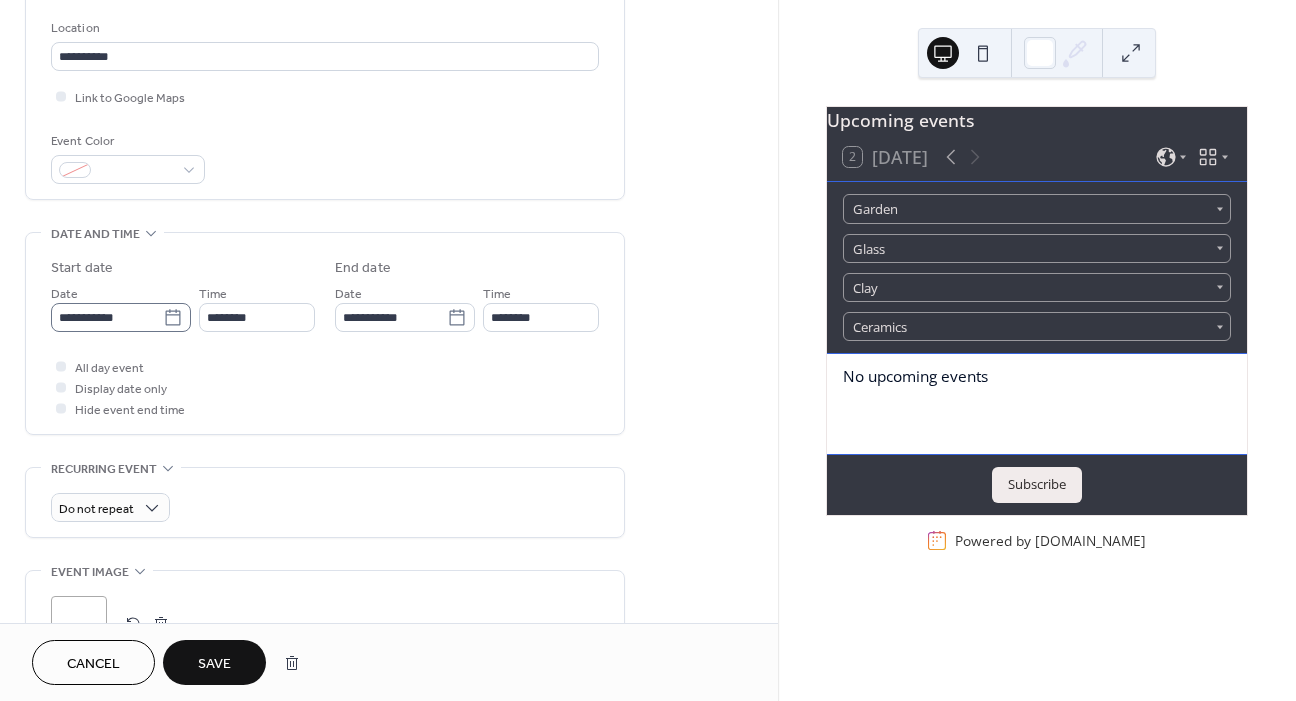 click 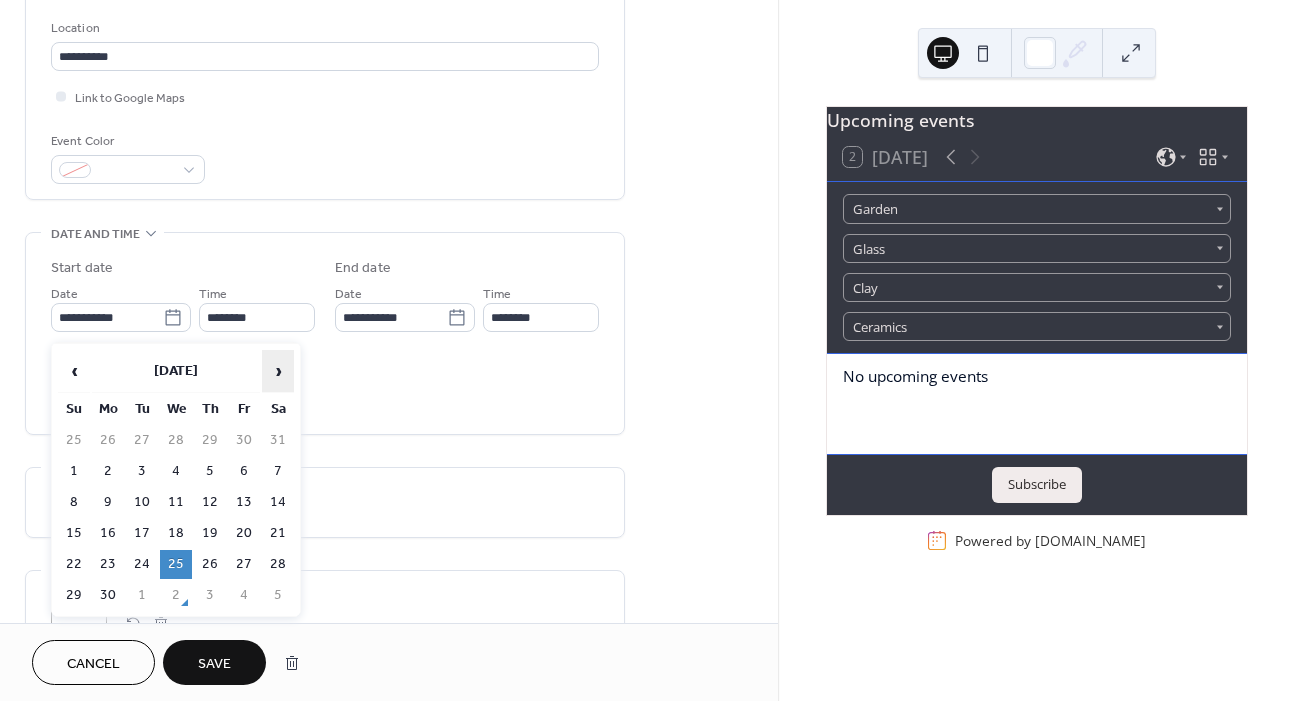 click on "›" at bounding box center (278, 371) 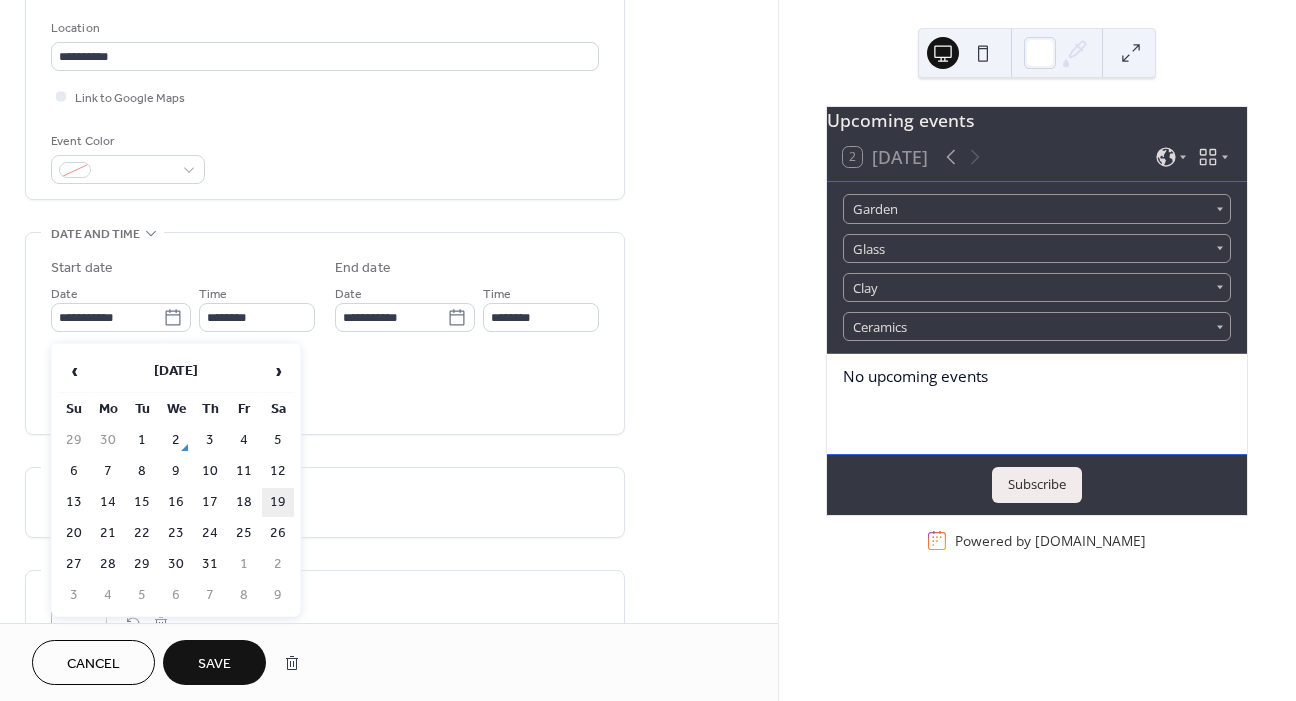 click on "19" at bounding box center [278, 502] 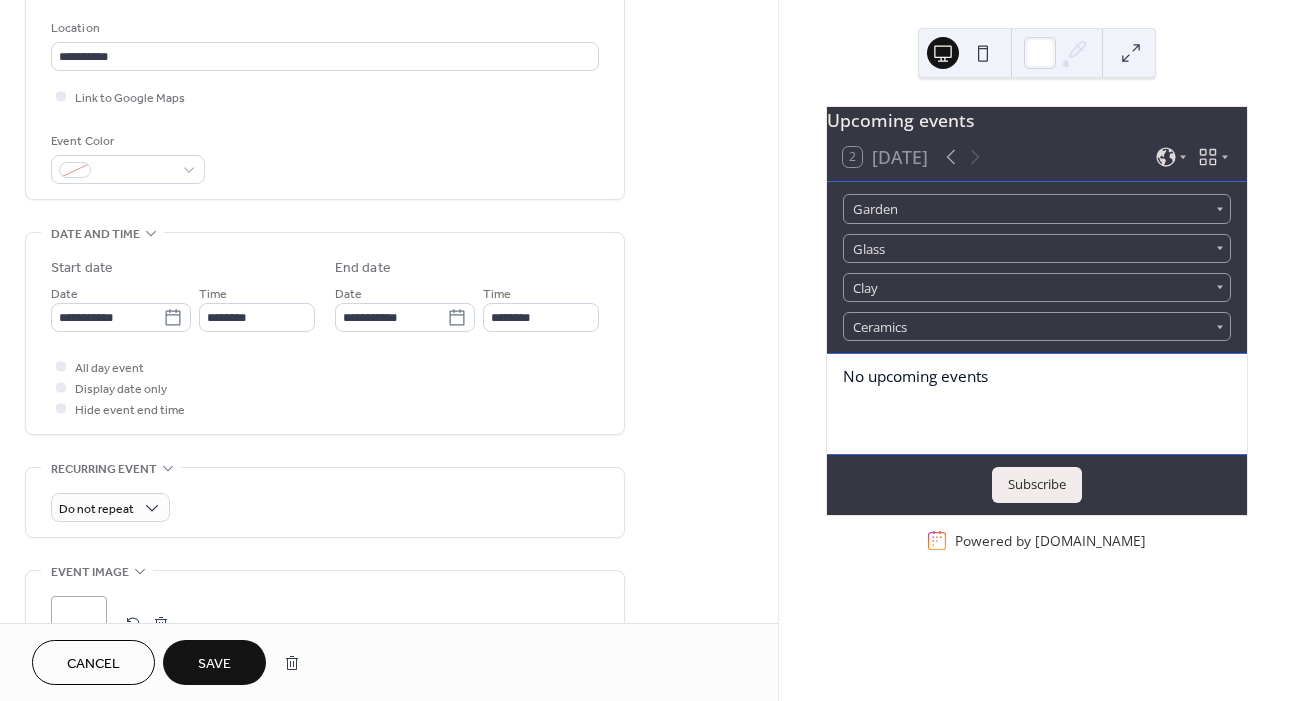 type on "**********" 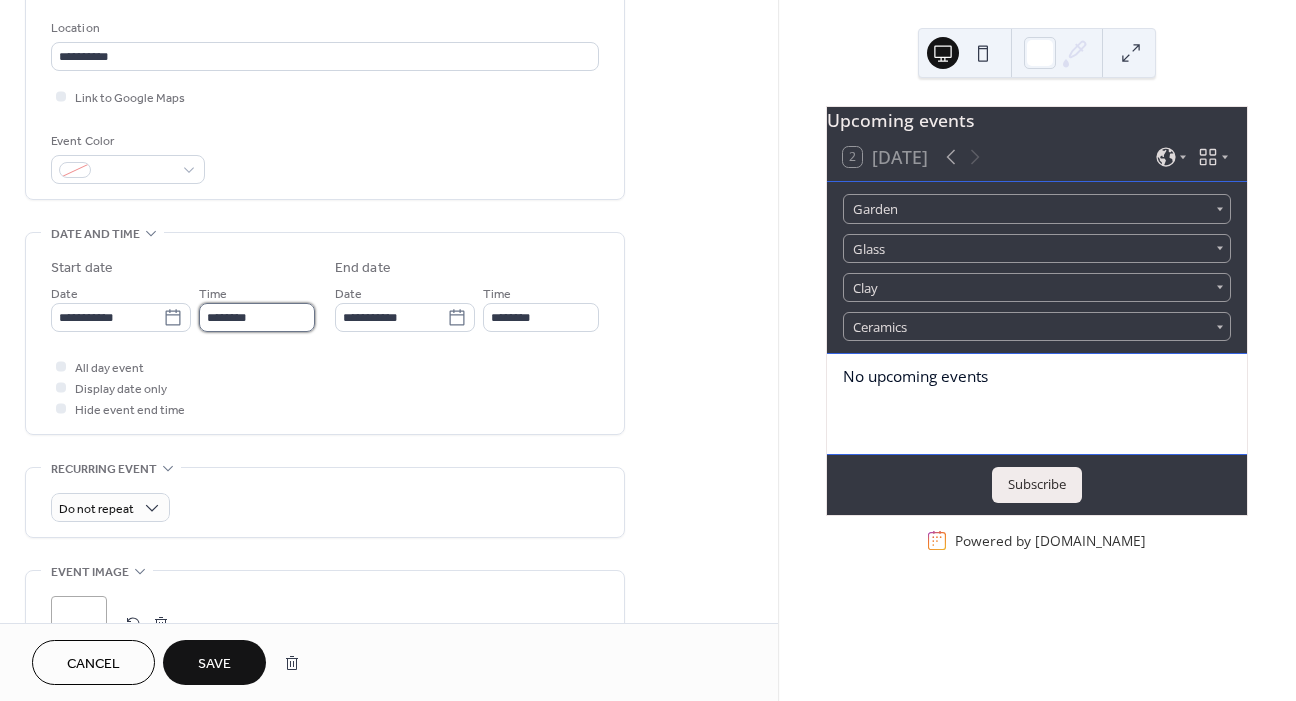 click on "********" at bounding box center [257, 317] 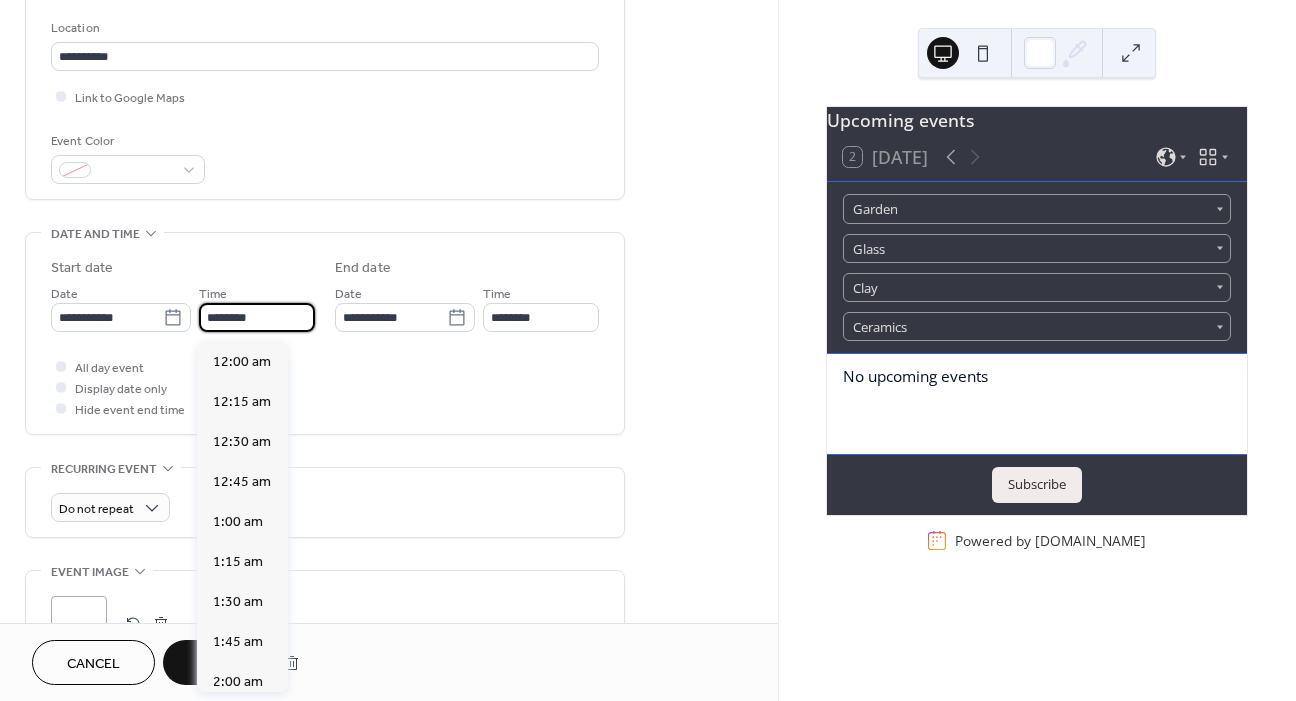 scroll, scrollTop: 1600, scrollLeft: 0, axis: vertical 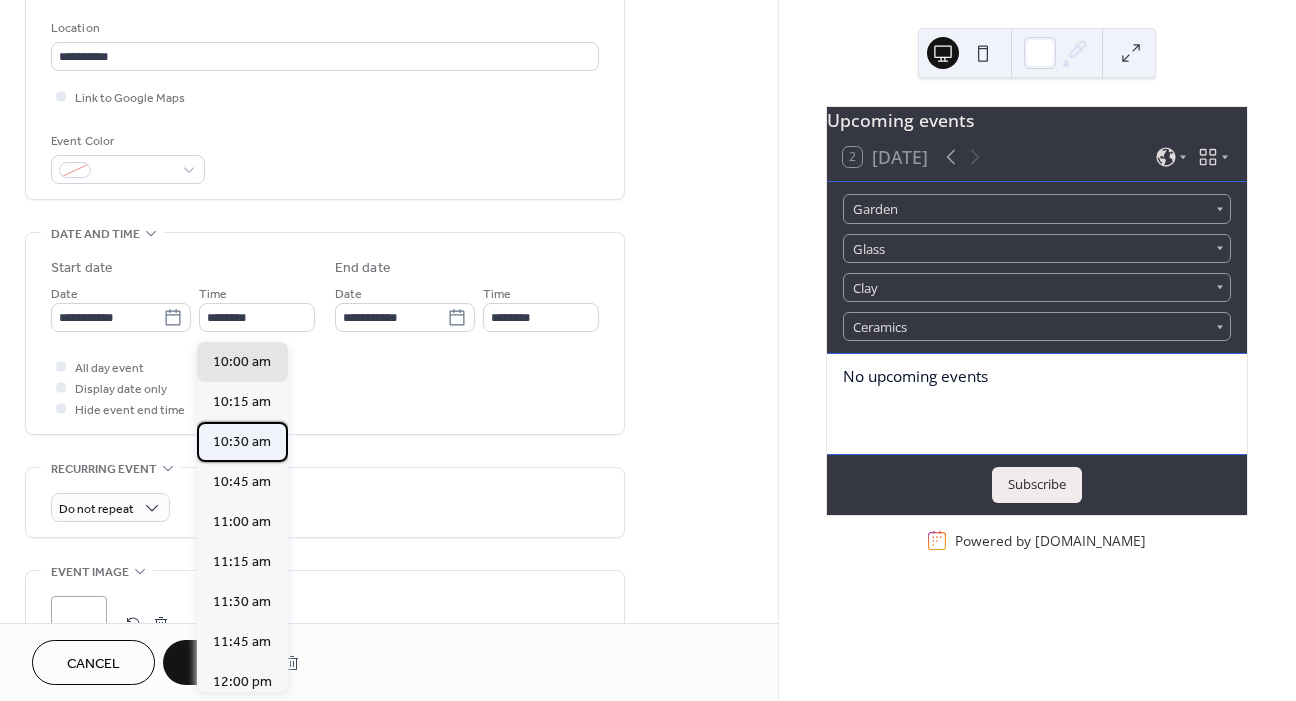 click on "10:30 am" at bounding box center (242, 442) 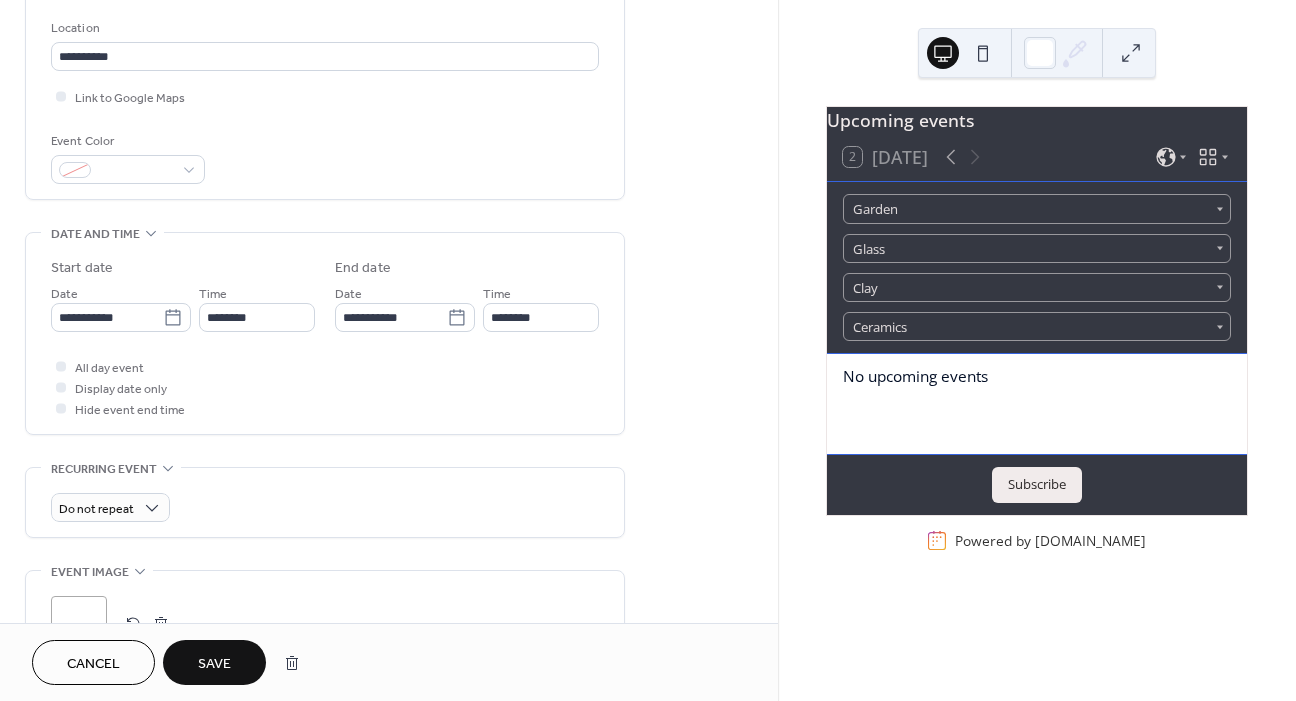 type on "********" 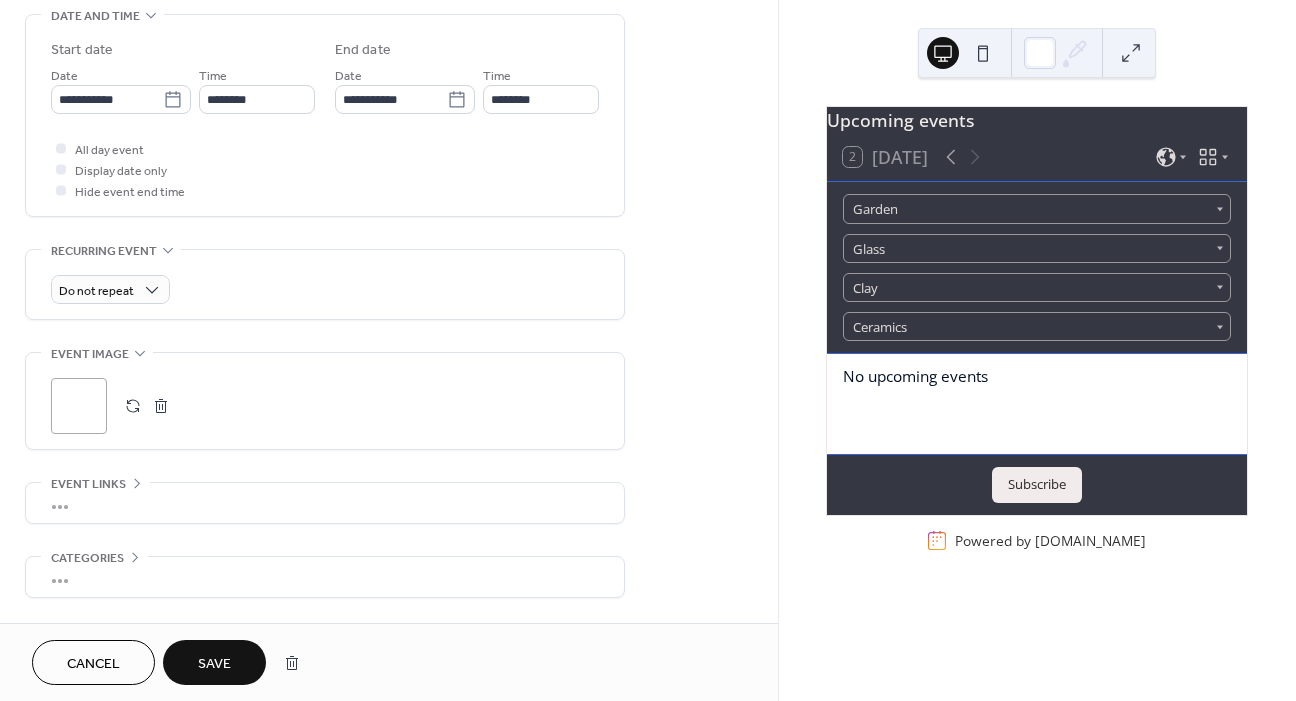 scroll, scrollTop: 636, scrollLeft: 0, axis: vertical 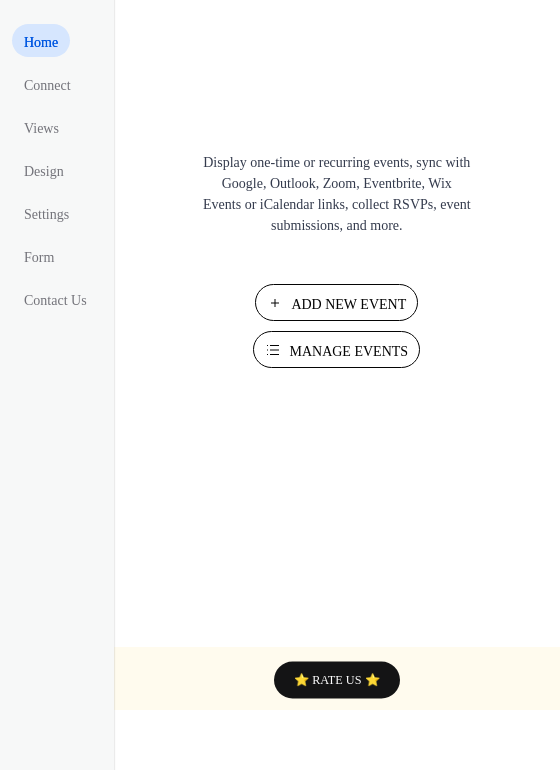 click on "Manage Events" at bounding box center (348, 351) 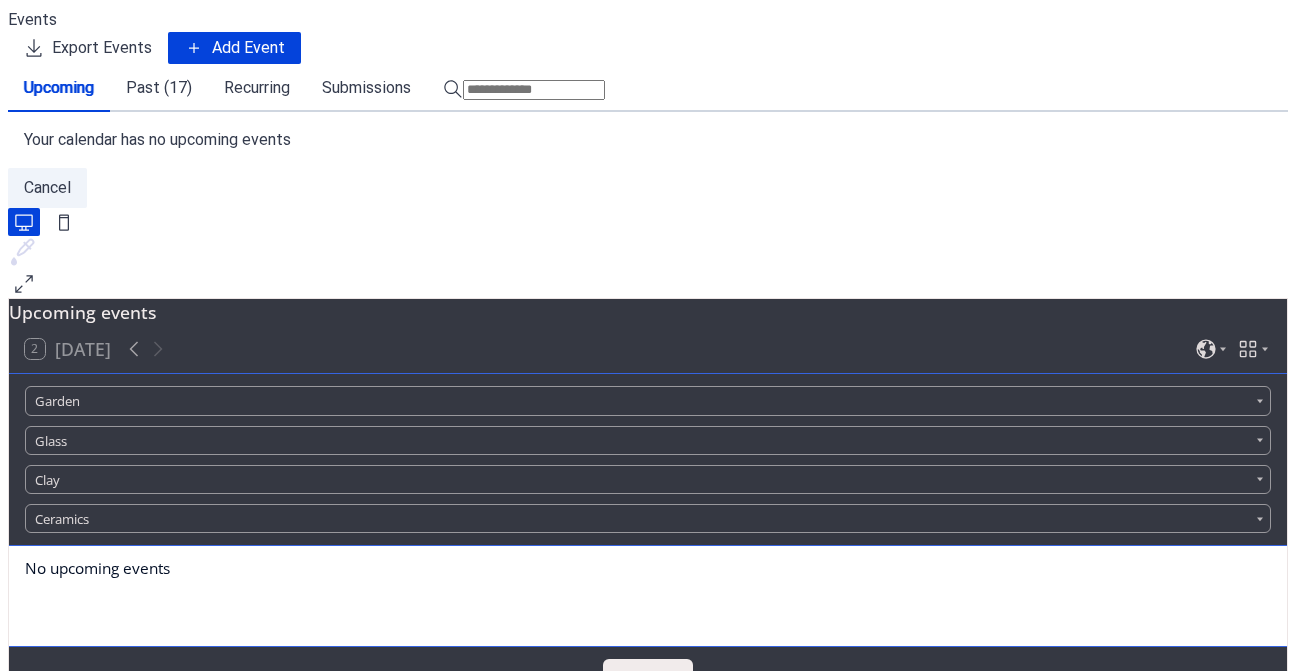 scroll, scrollTop: 0, scrollLeft: 0, axis: both 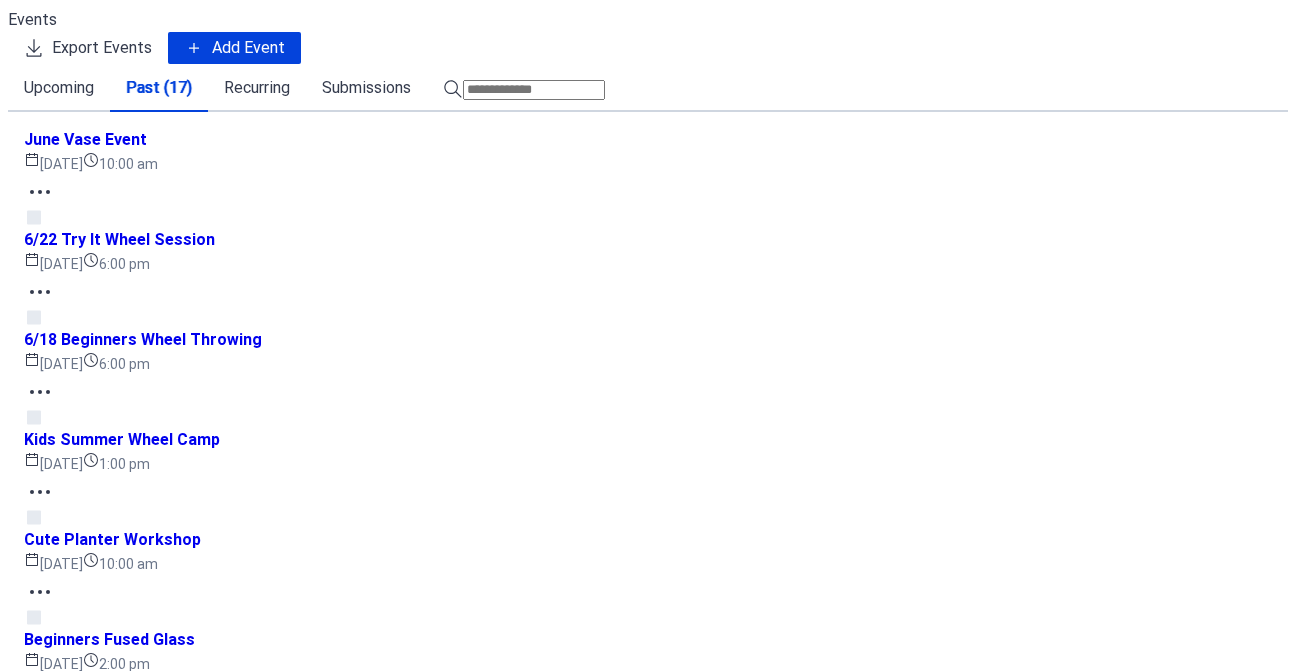click on "June Vase Event" at bounding box center [85, 140] 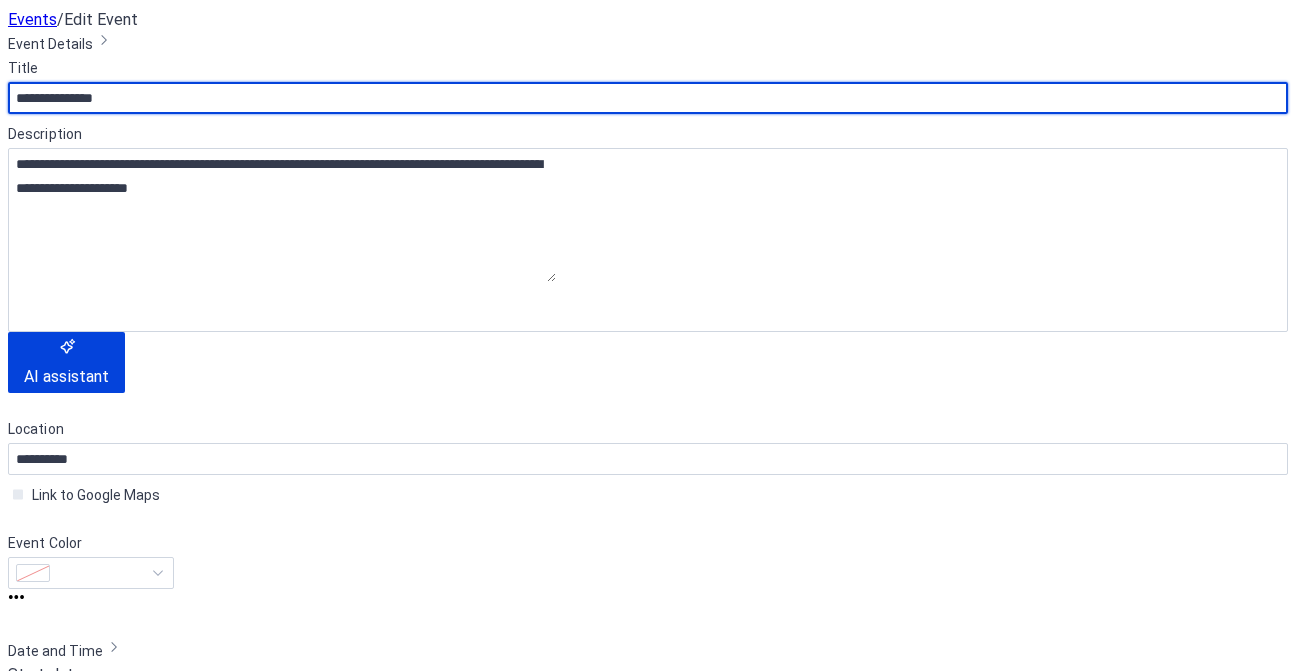 drag, startPoint x: 191, startPoint y: 175, endPoint x: 27, endPoint y: 168, distance: 164.14932 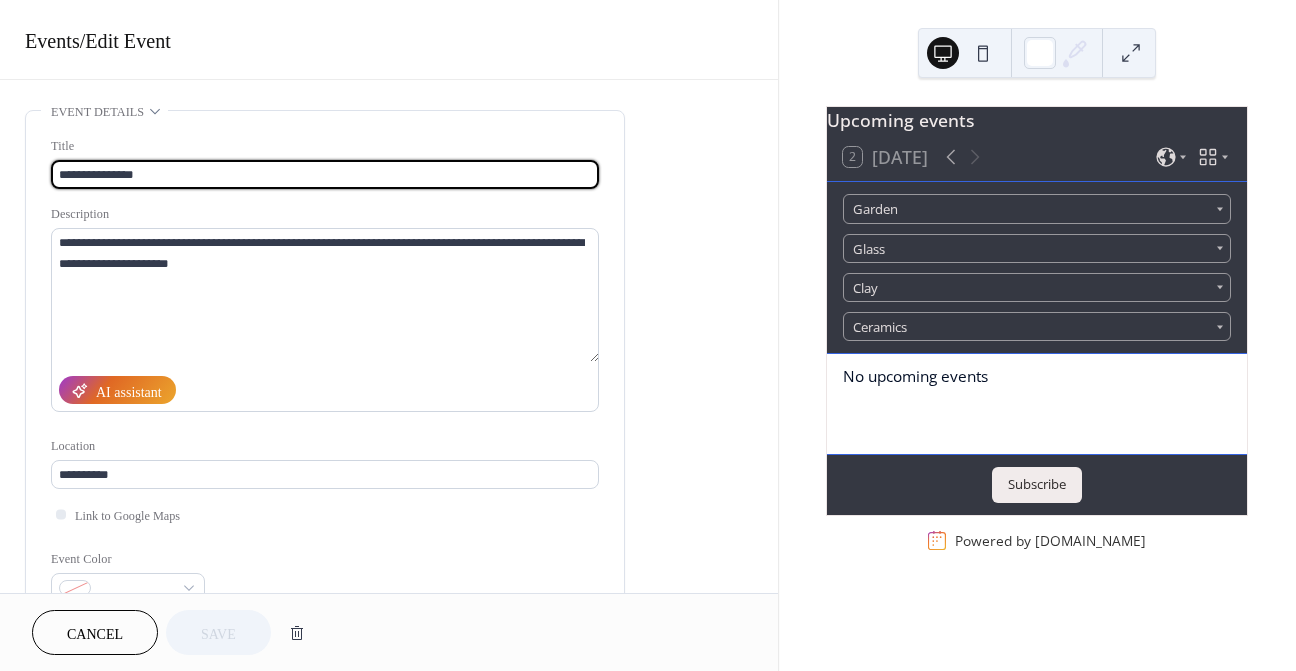 click on "**********" at bounding box center (325, 364) 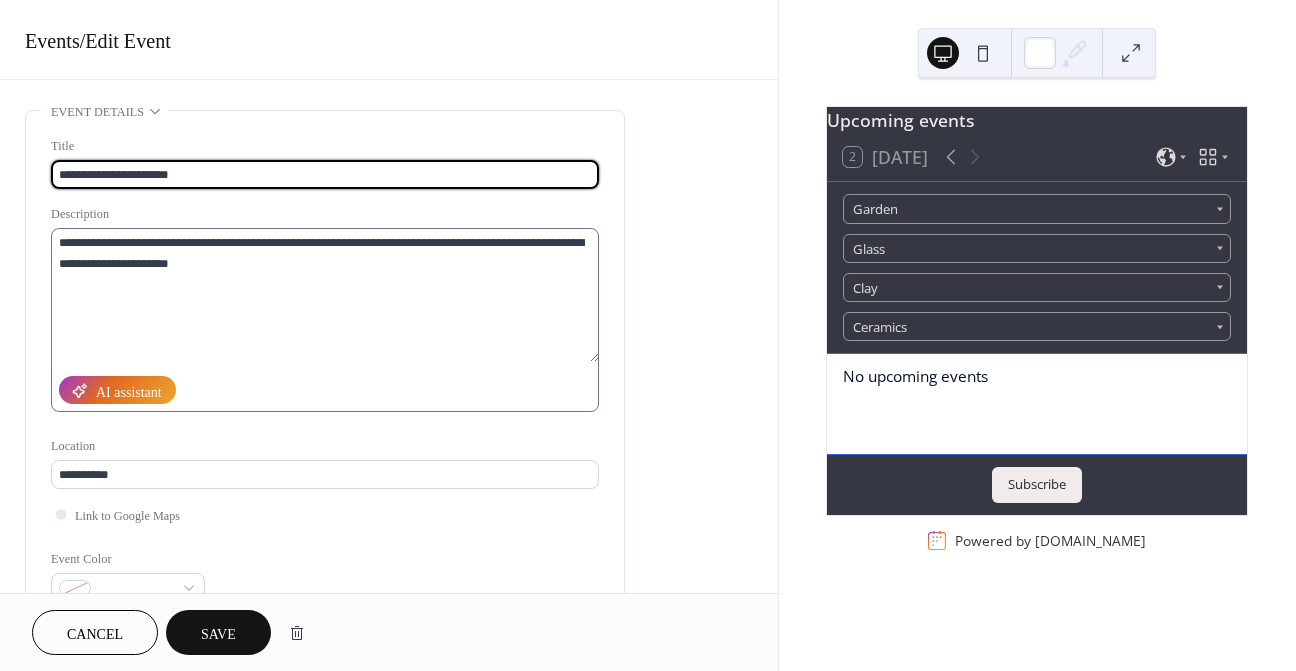 type on "**********" 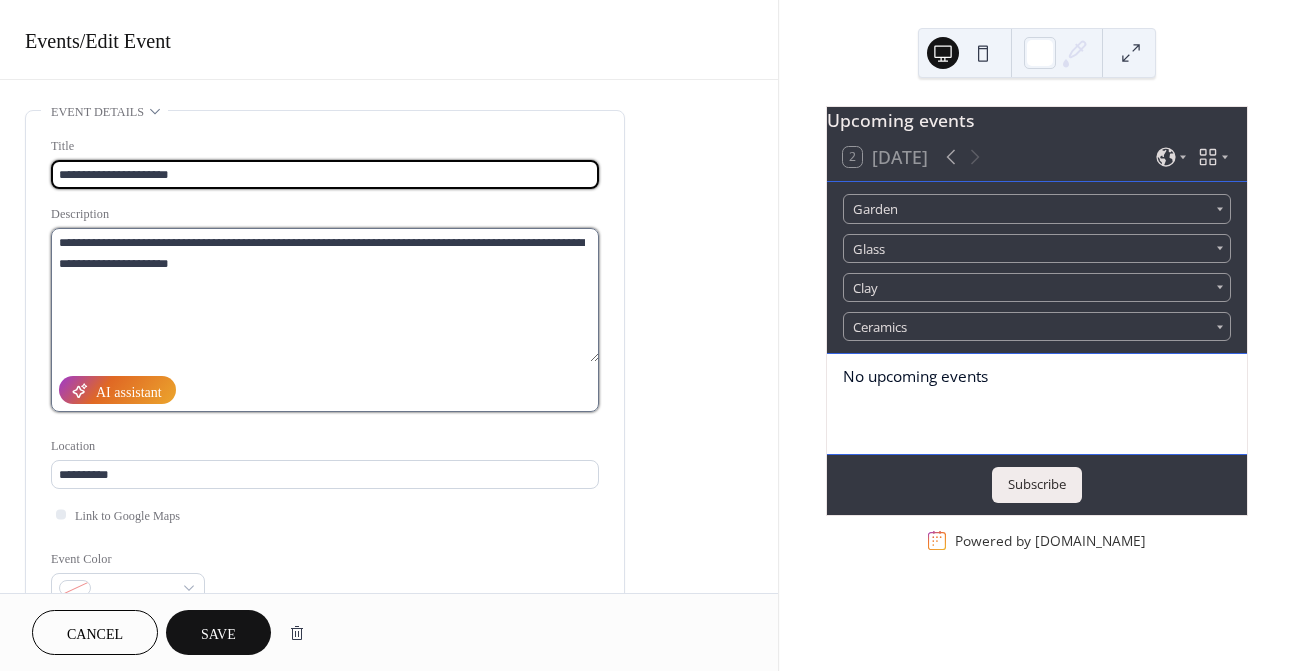 click on "**********" at bounding box center (325, 295) 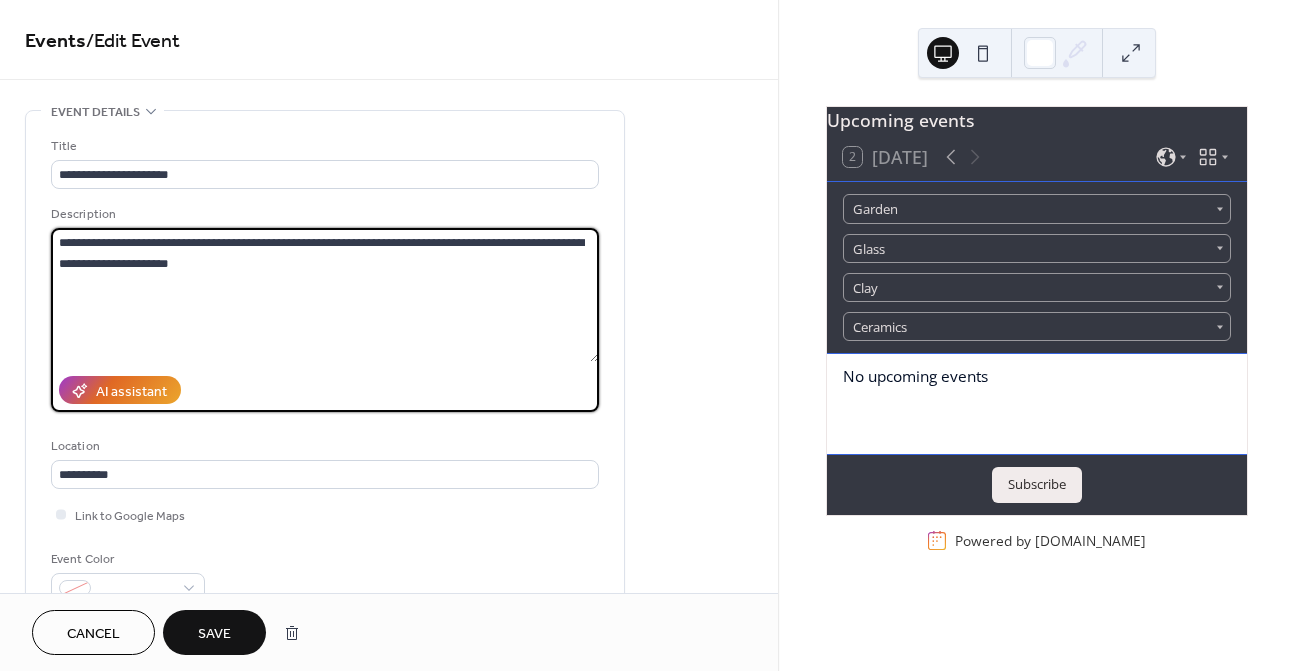 drag, startPoint x: 208, startPoint y: 260, endPoint x: 41, endPoint y: 232, distance: 169.33104 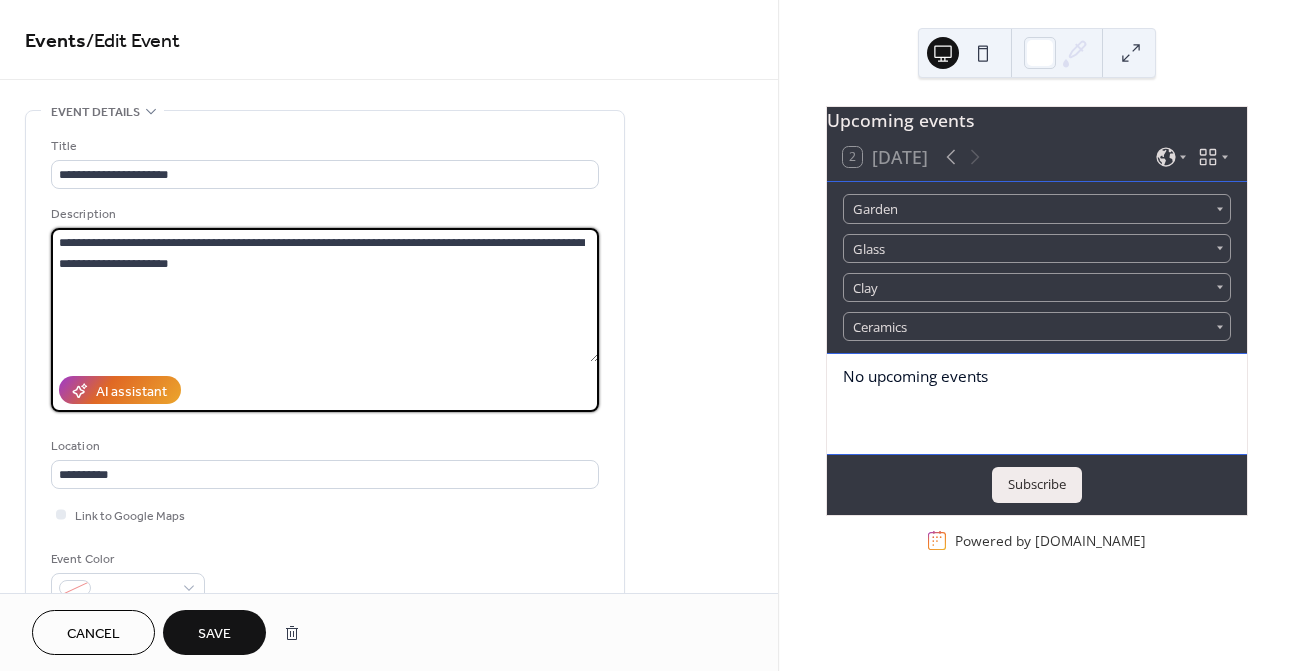 click on "**********" at bounding box center [325, 364] 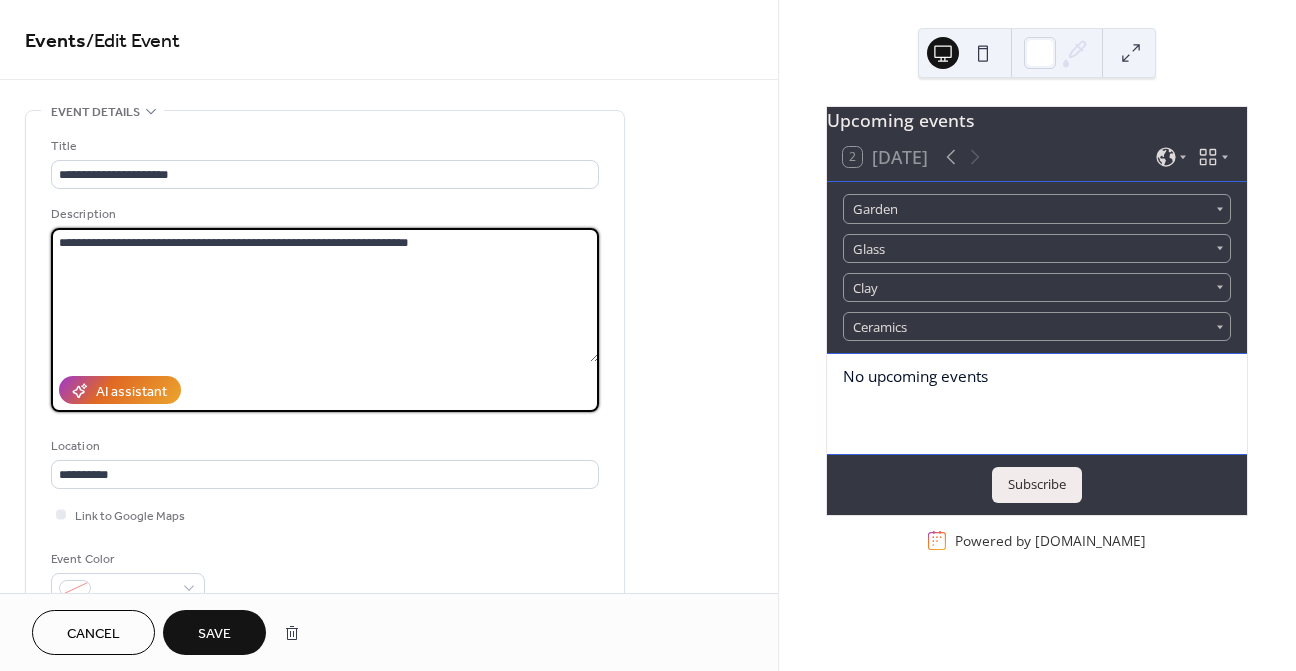type on "**********" 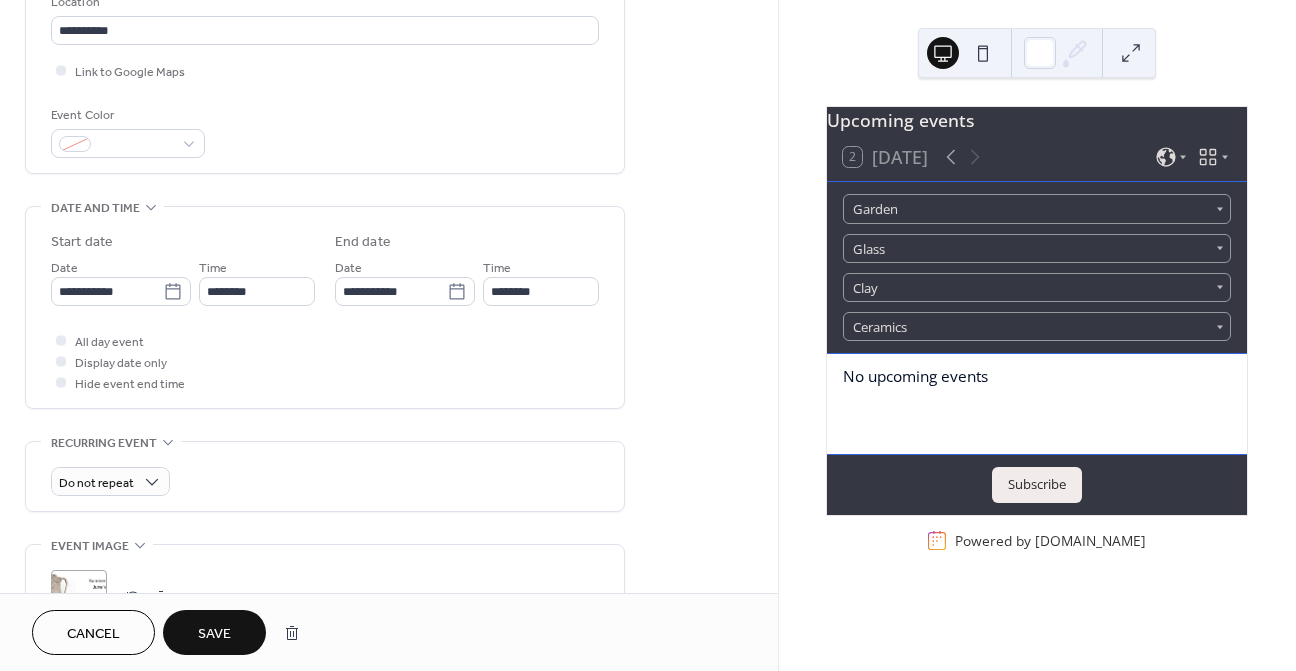 scroll, scrollTop: 453, scrollLeft: 0, axis: vertical 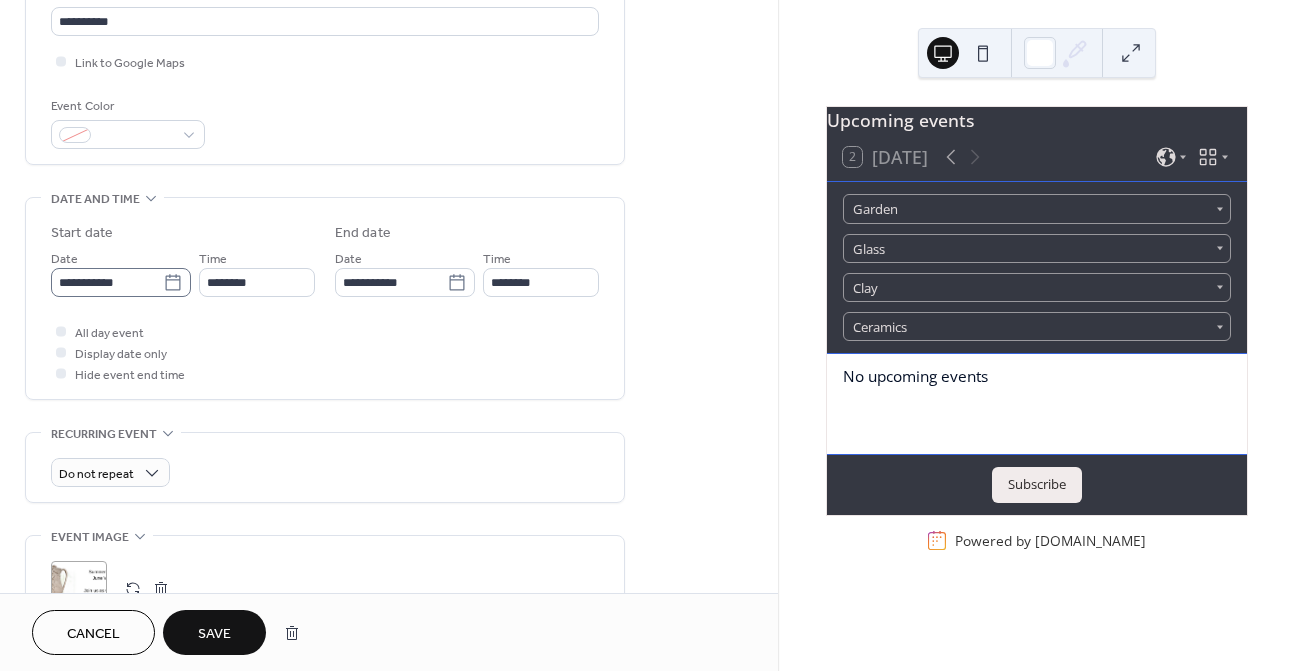 click 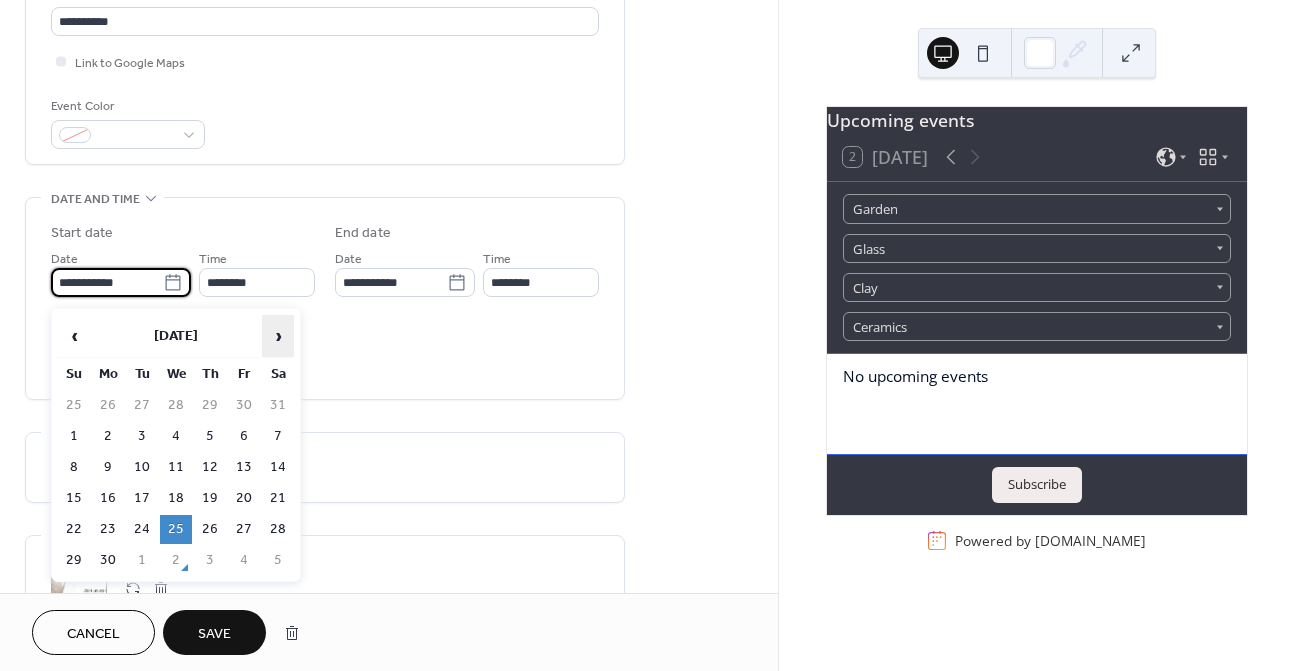 click on "›" at bounding box center [278, 336] 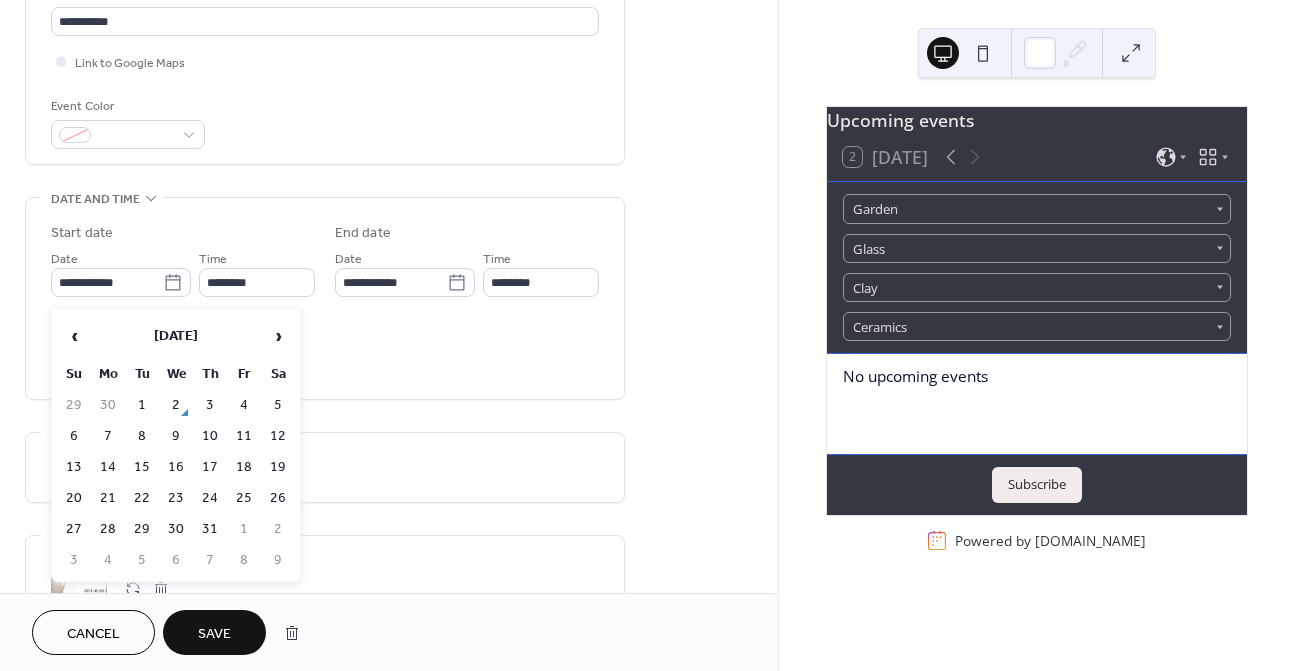 click on "‹ July 2025 › Su Mo Tu We Th Fr Sa 29 30 1 2 3 4 5 6 7 8 9 10 11 12 13 14 15 16 17 18 19 20 21 22 23 24 25 26 27 28 29 30 31 1 2 3 4 5 6 7 8 9" at bounding box center [176, 445] 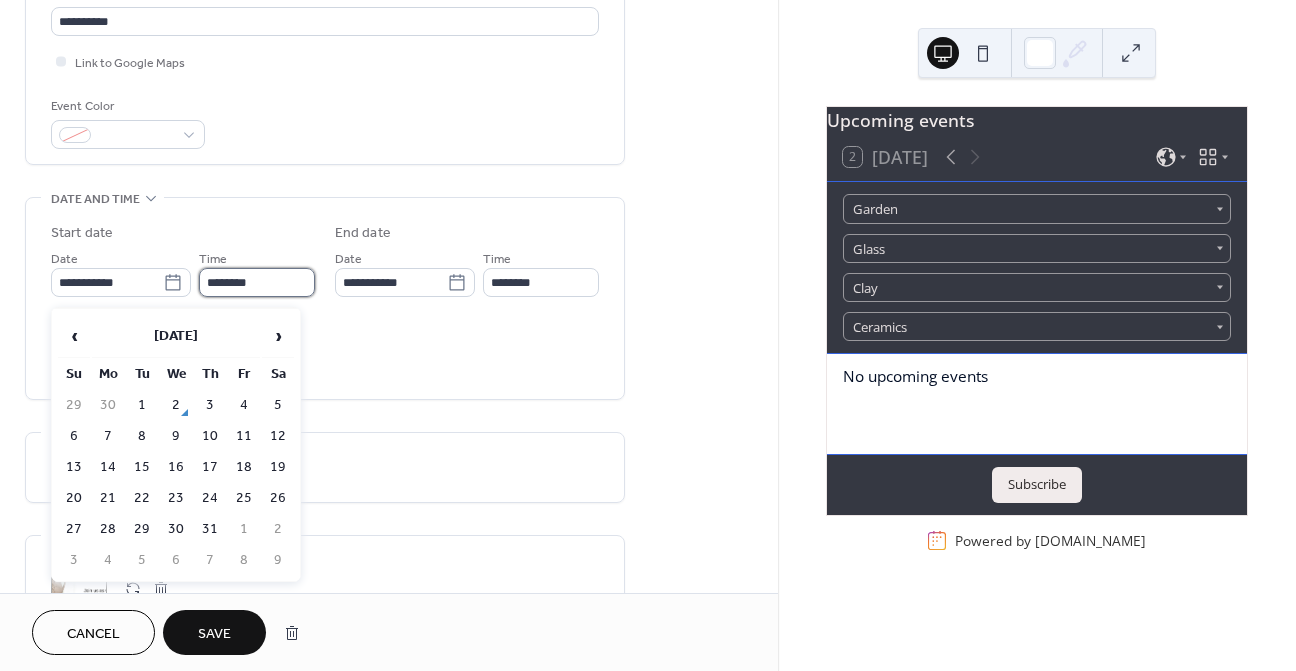 click on "********" at bounding box center (257, 282) 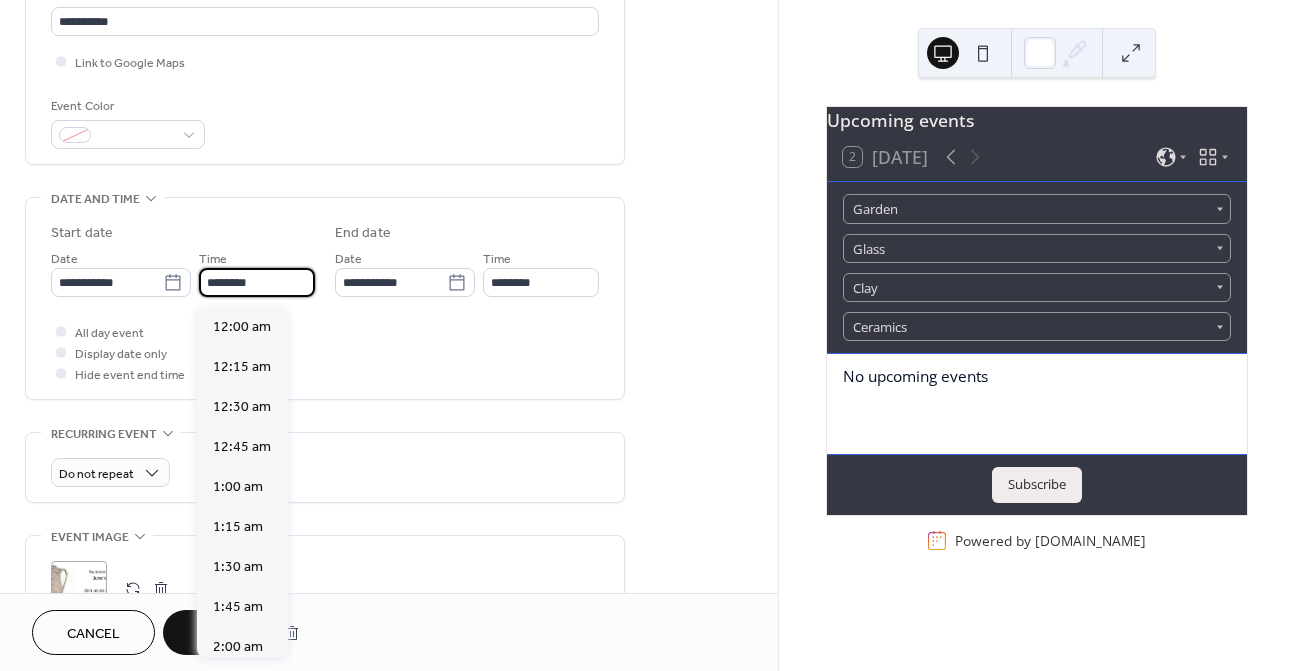 scroll, scrollTop: 1600, scrollLeft: 0, axis: vertical 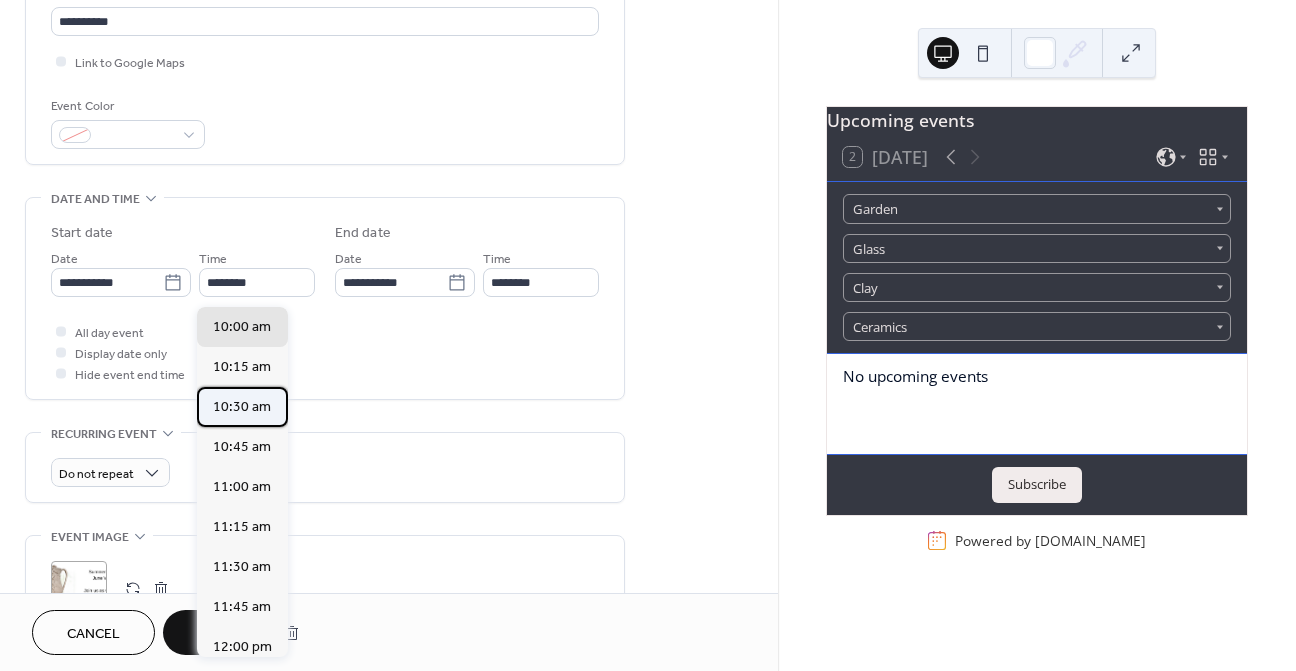 click on "10:30 am" at bounding box center [242, 407] 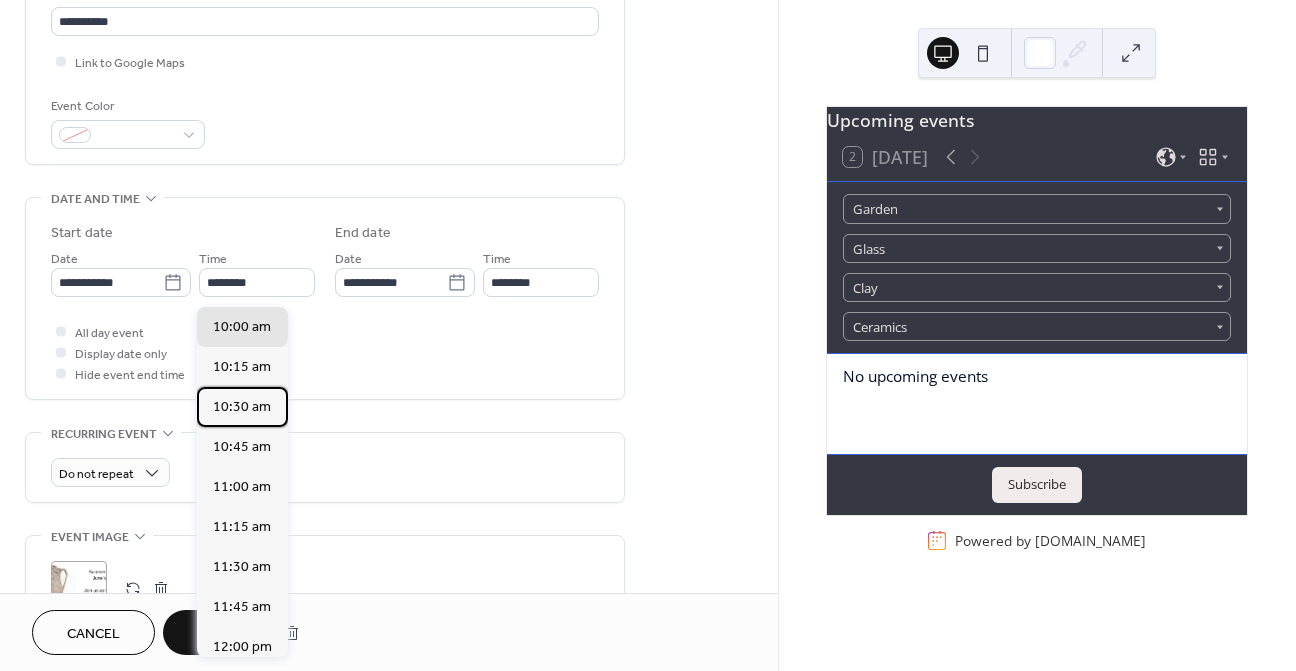 type on "********" 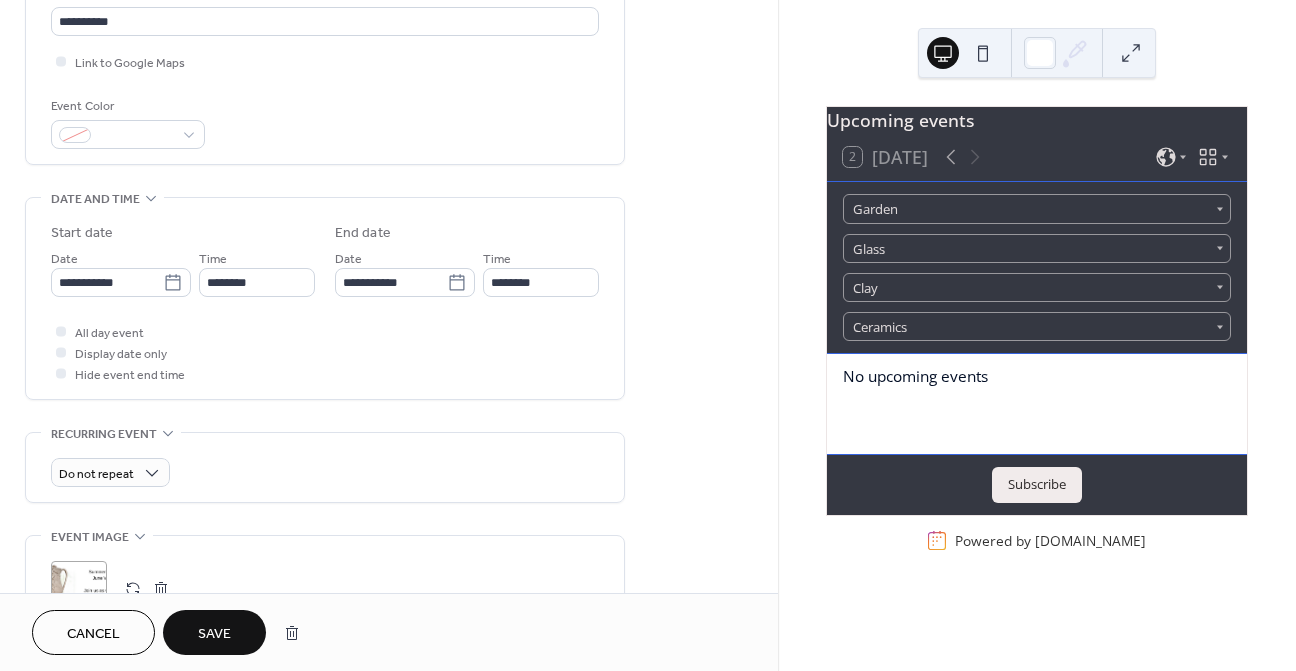 type on "********" 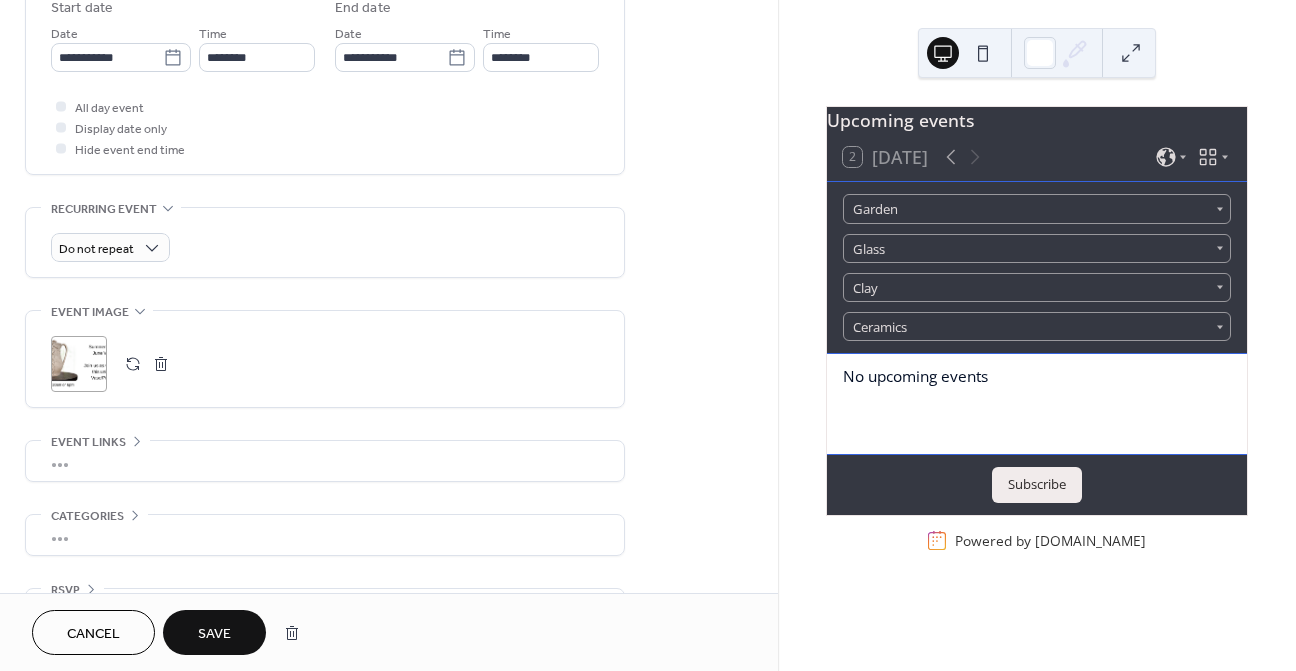 scroll, scrollTop: 741, scrollLeft: 0, axis: vertical 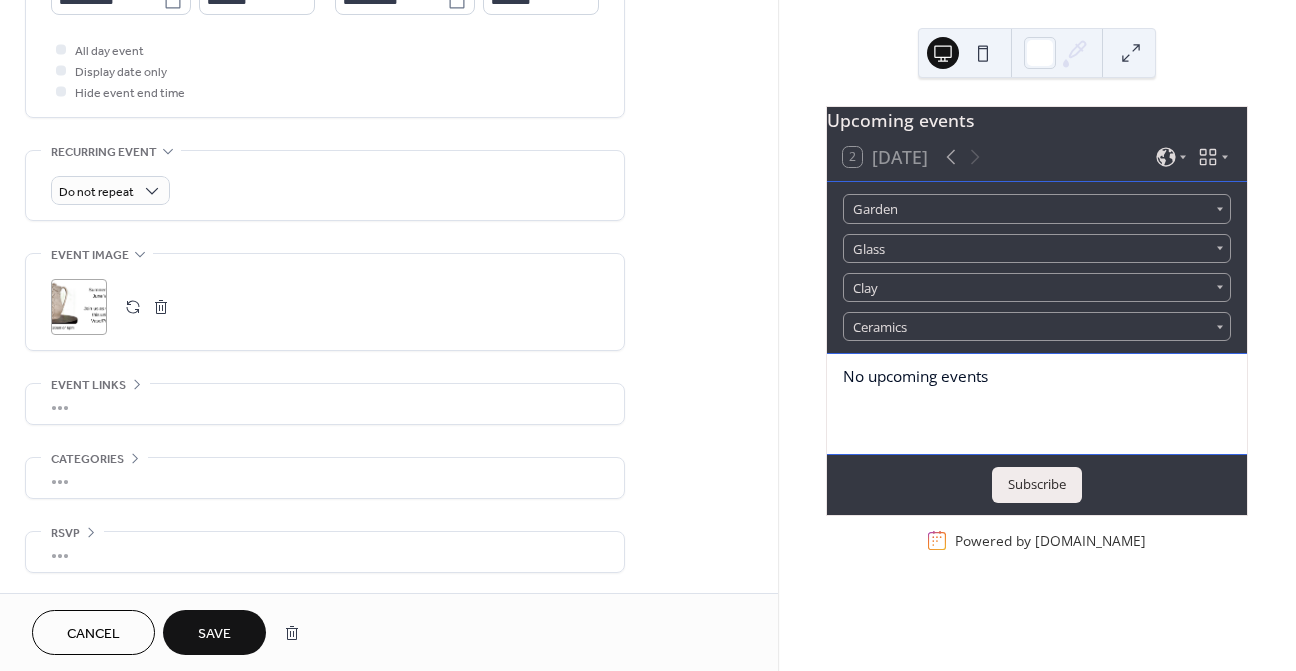 click at bounding box center [133, 307] 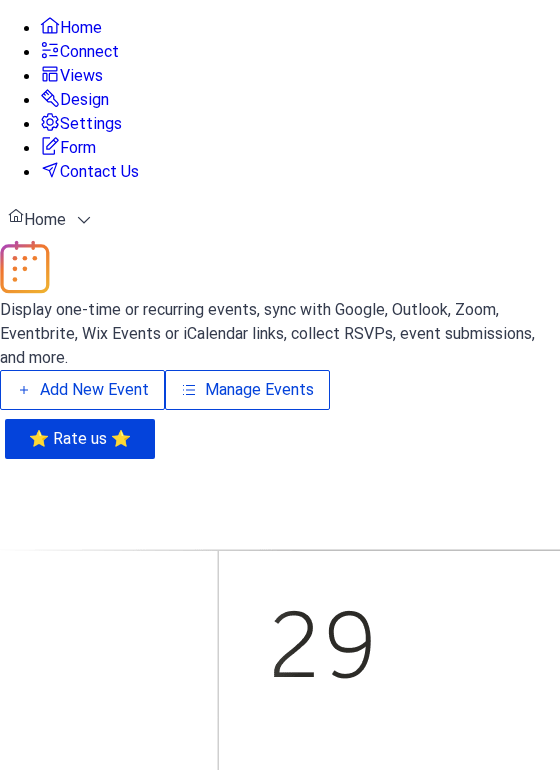 scroll, scrollTop: 0, scrollLeft: 0, axis: both 